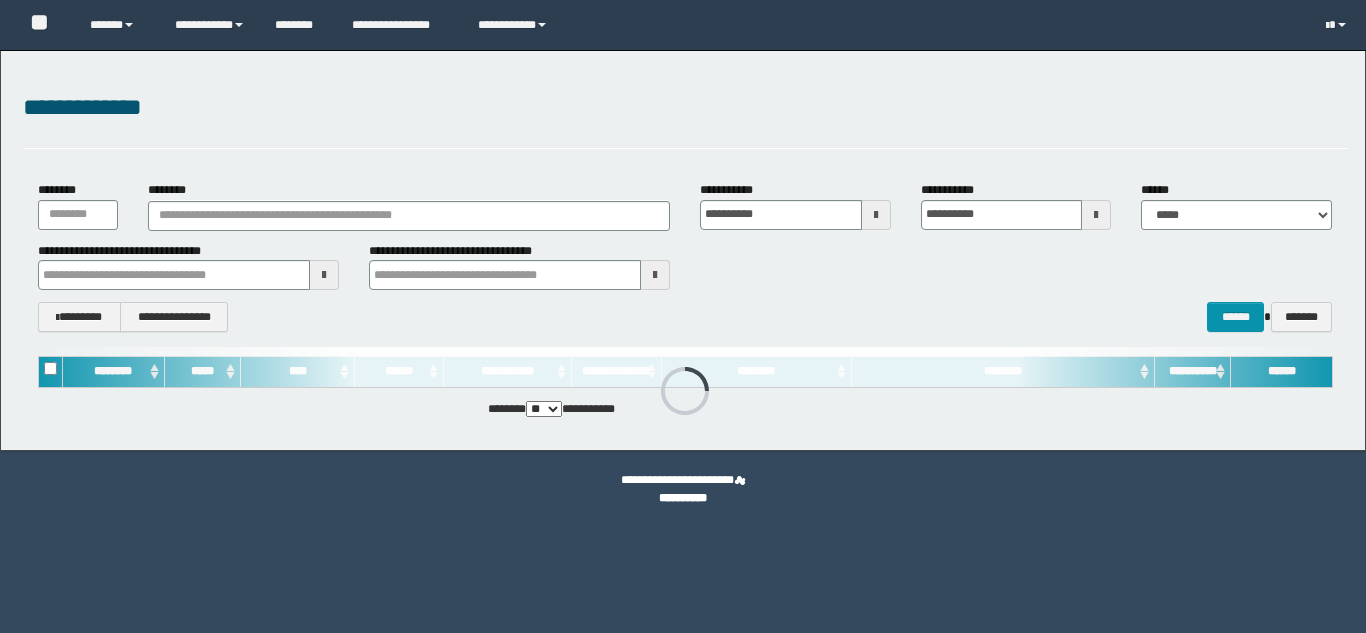 scroll, scrollTop: 0, scrollLeft: 0, axis: both 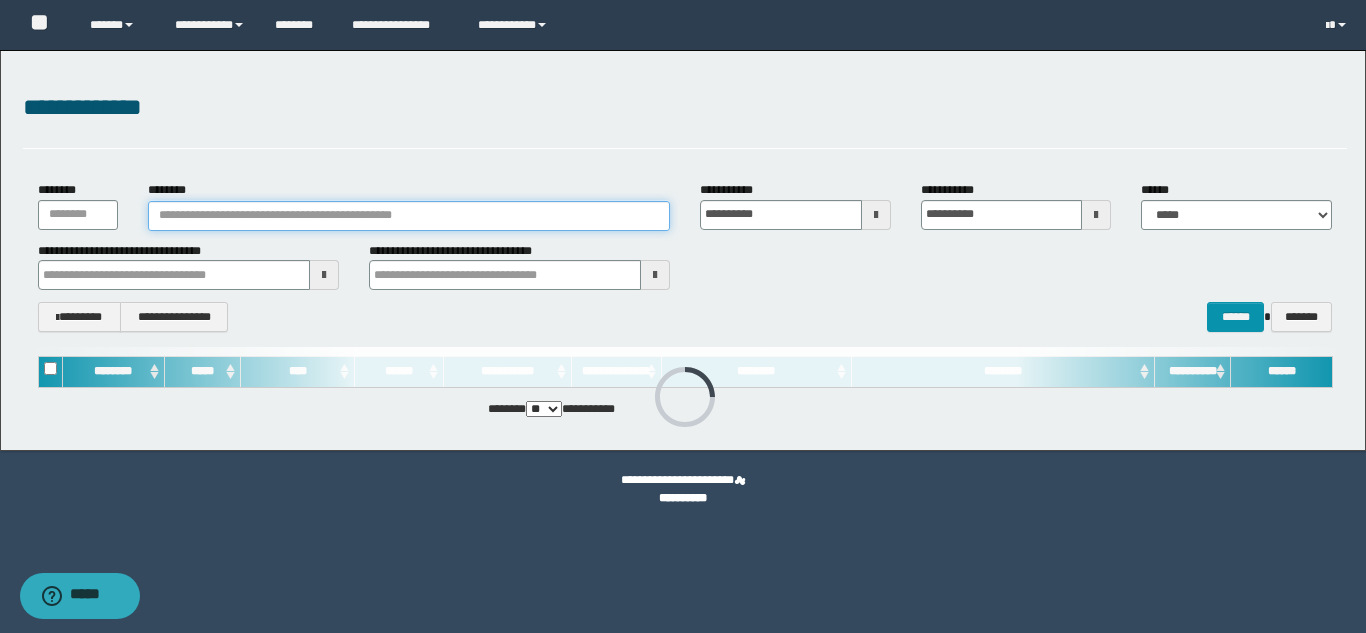 click on "********" at bounding box center (409, 216) 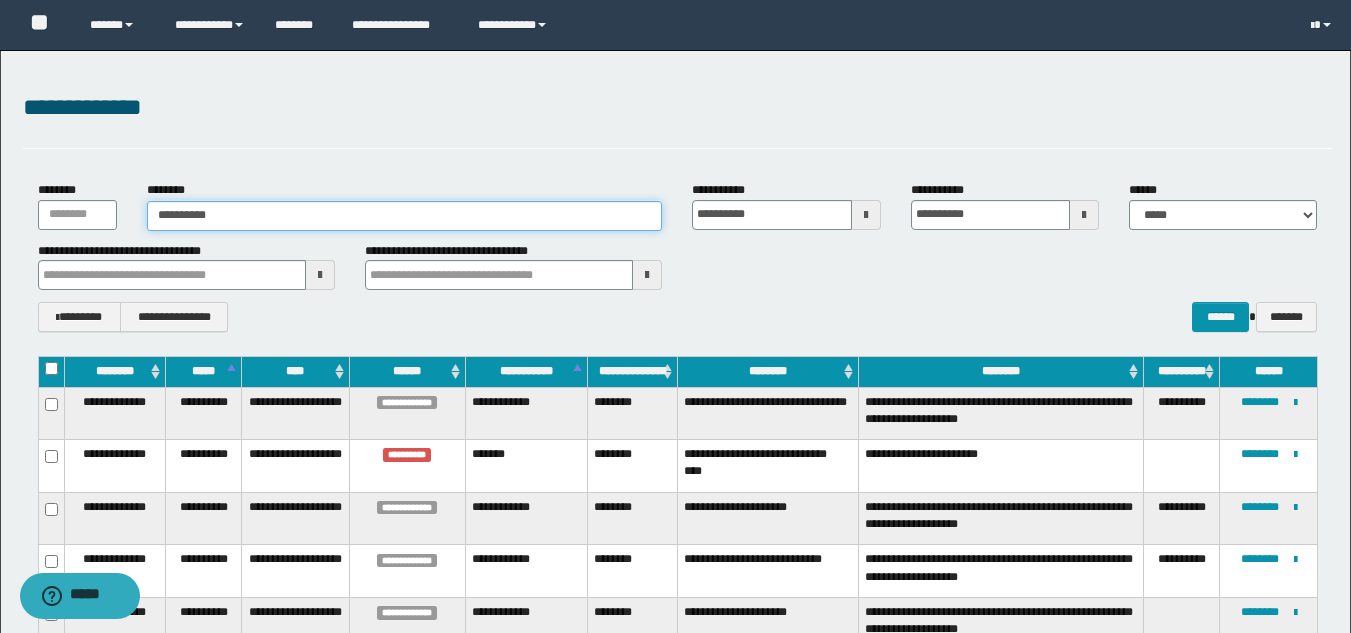 type on "**********" 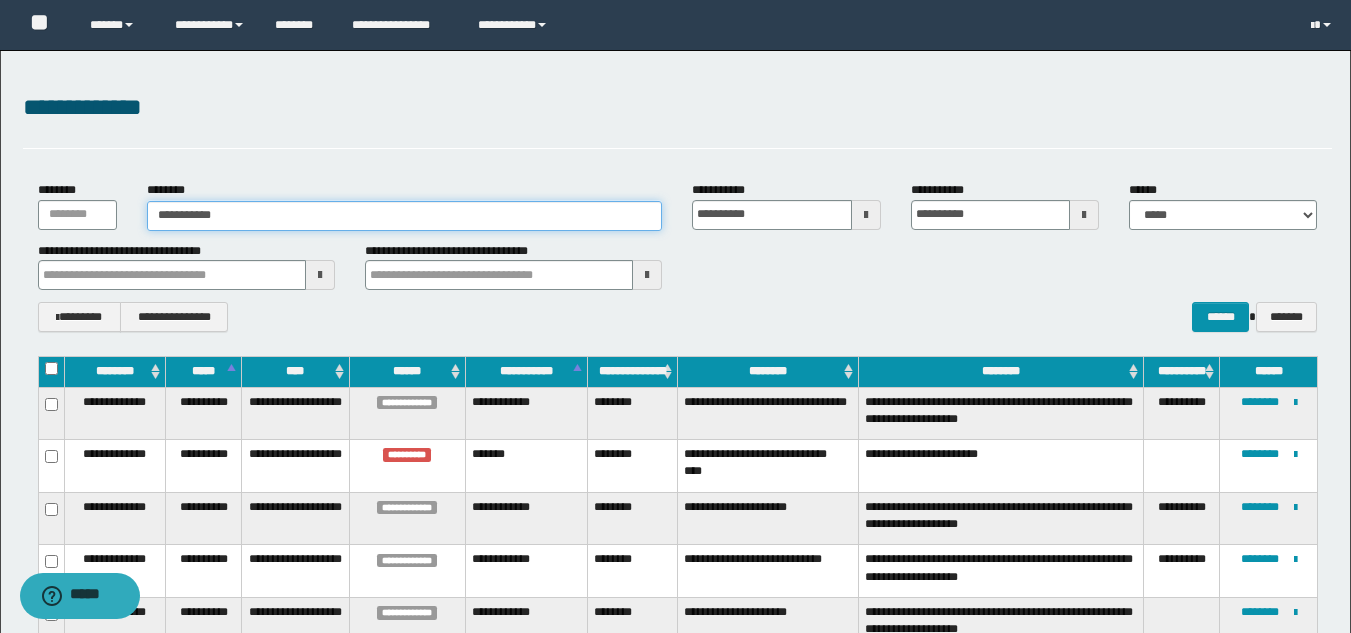 type on "**********" 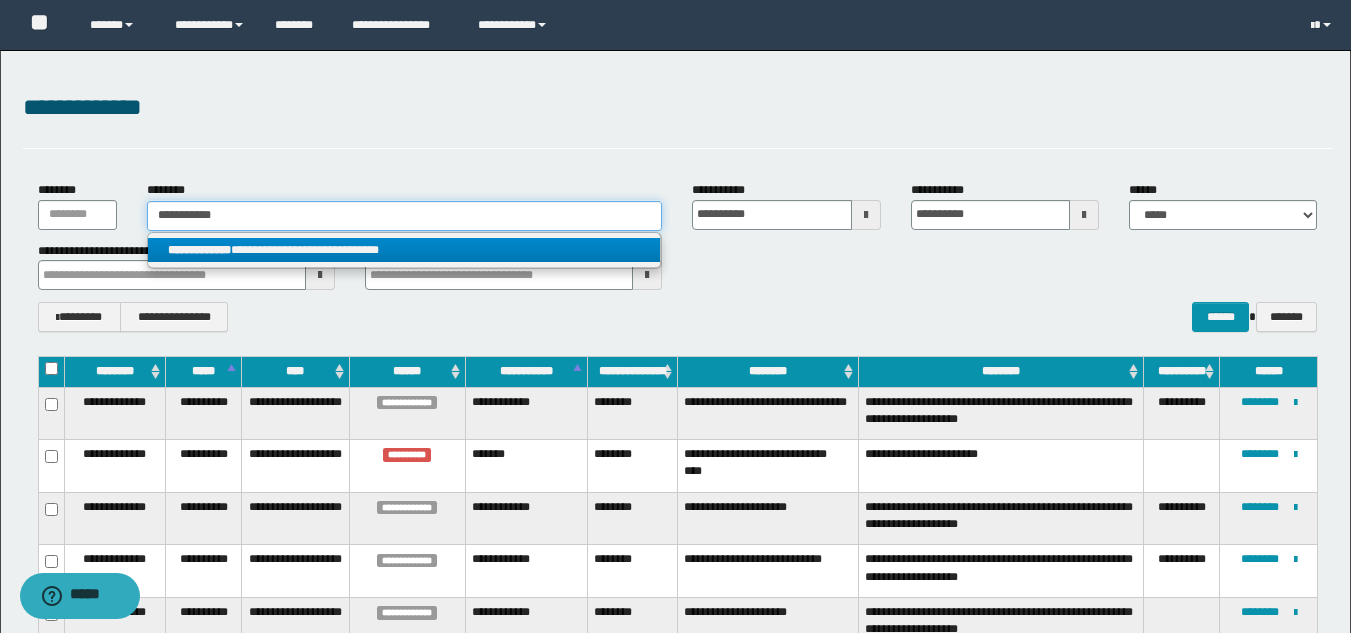 type on "**********" 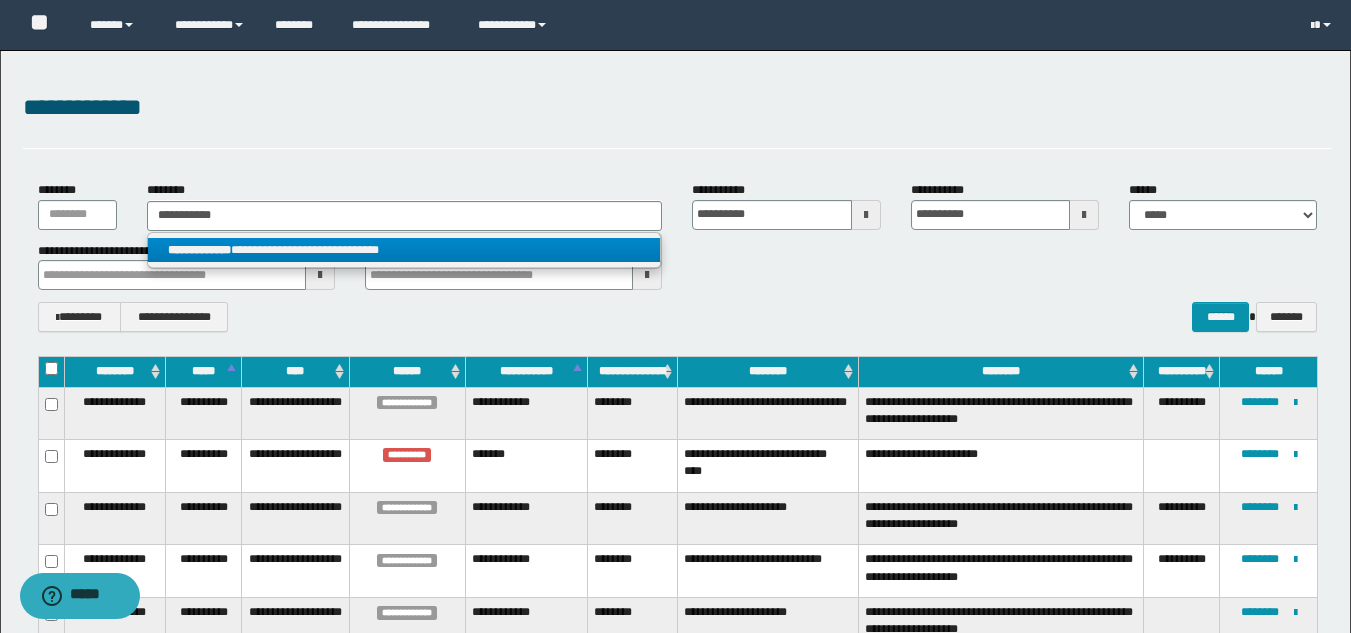 click on "**********" at bounding box center (199, 250) 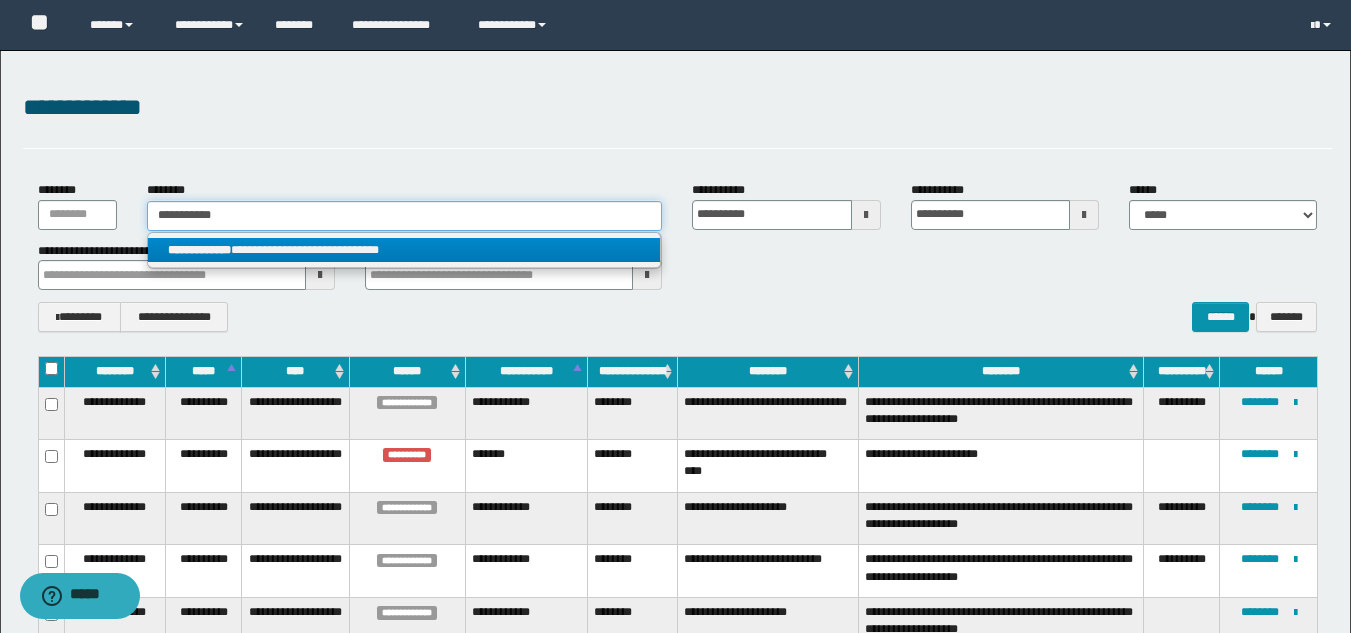 type 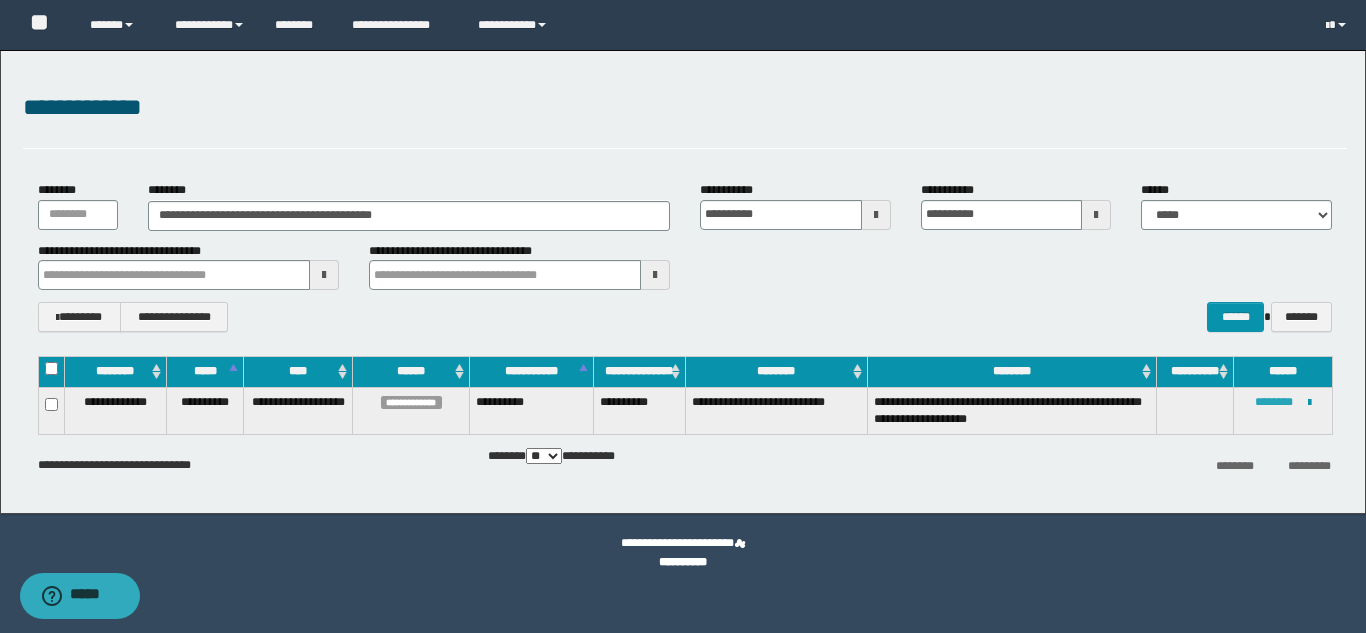 click on "********" at bounding box center (1274, 402) 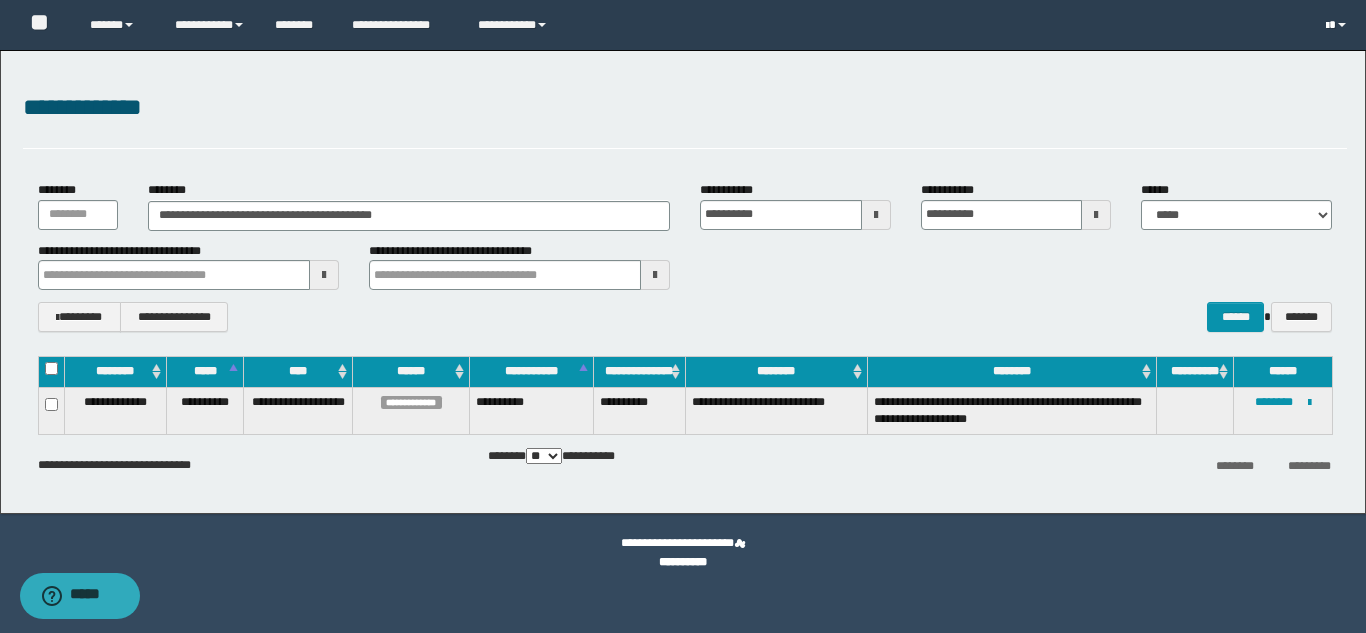 click at bounding box center (1342, 25) 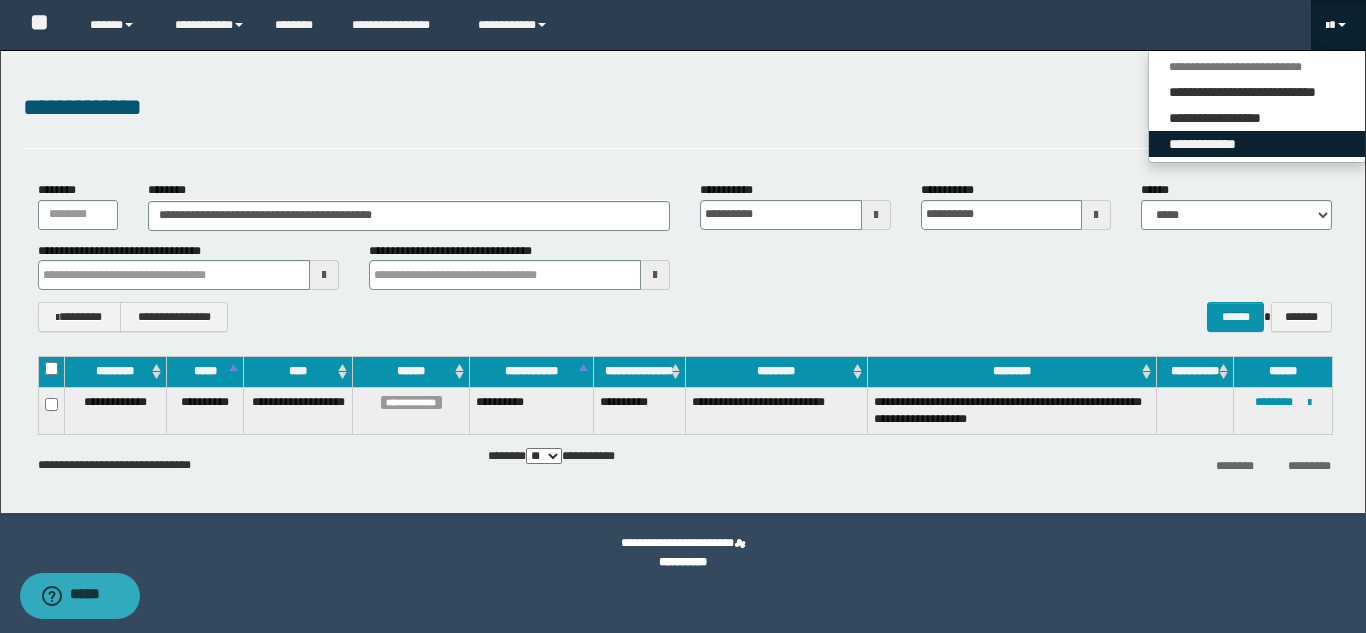 click on "**********" at bounding box center (1257, 144) 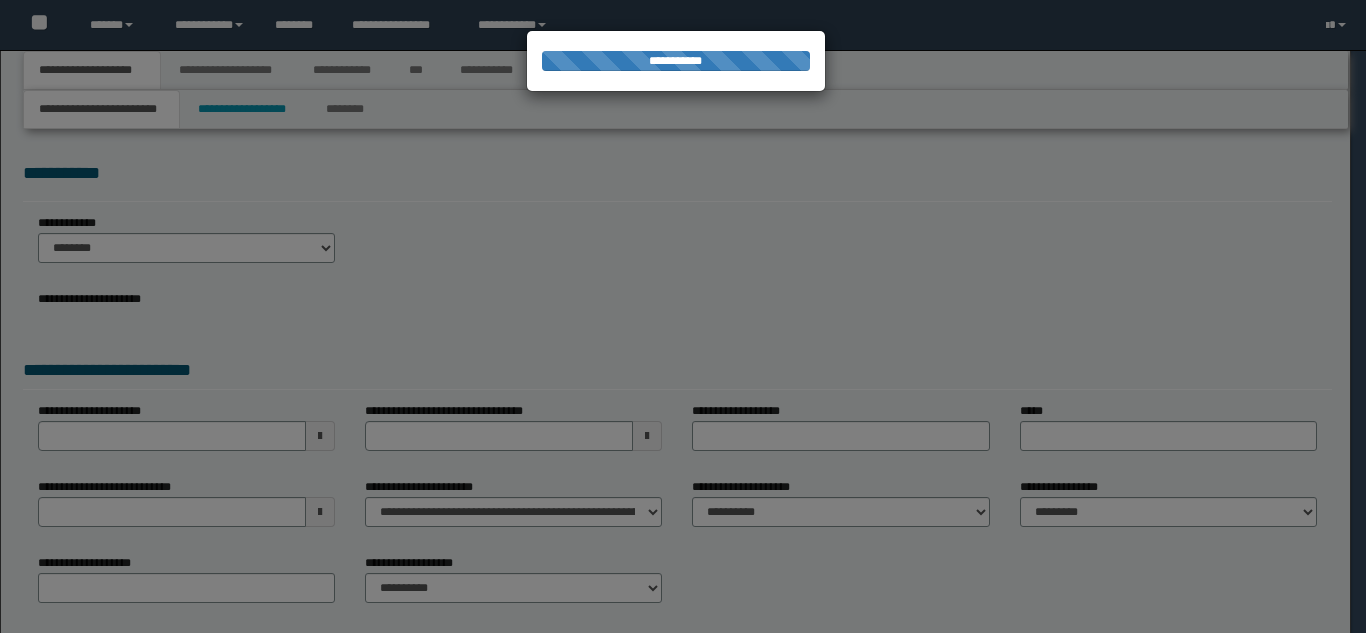 scroll, scrollTop: 0, scrollLeft: 0, axis: both 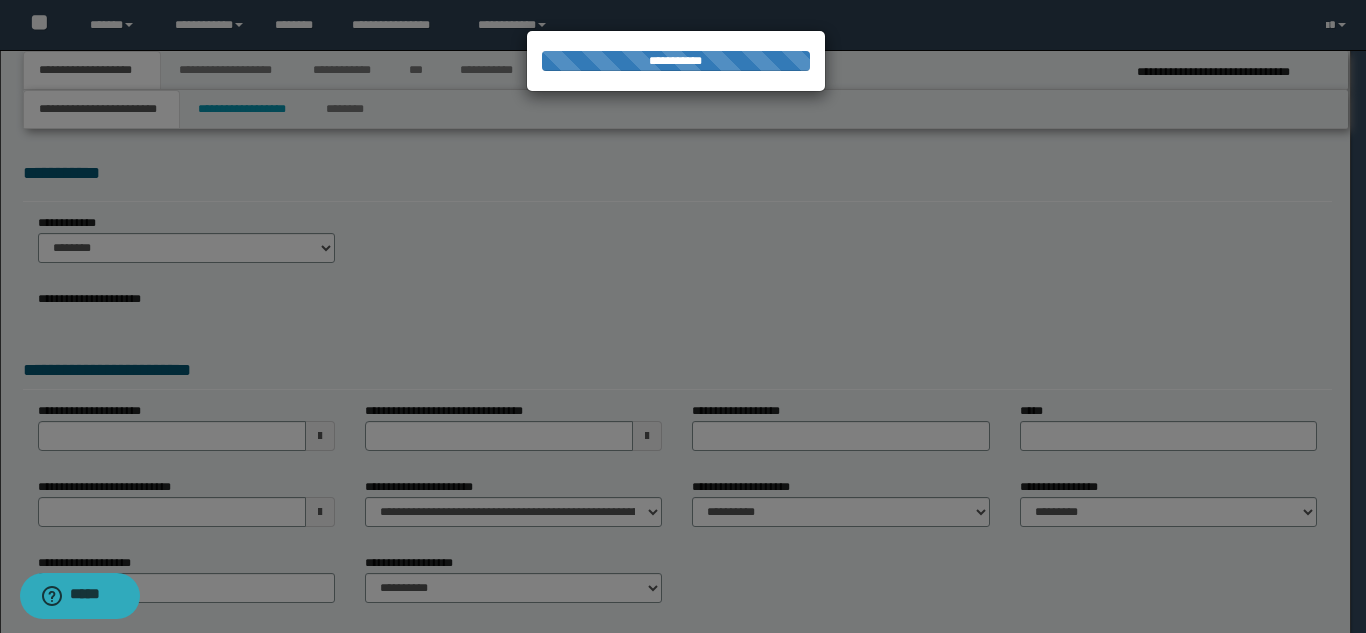 select on "*" 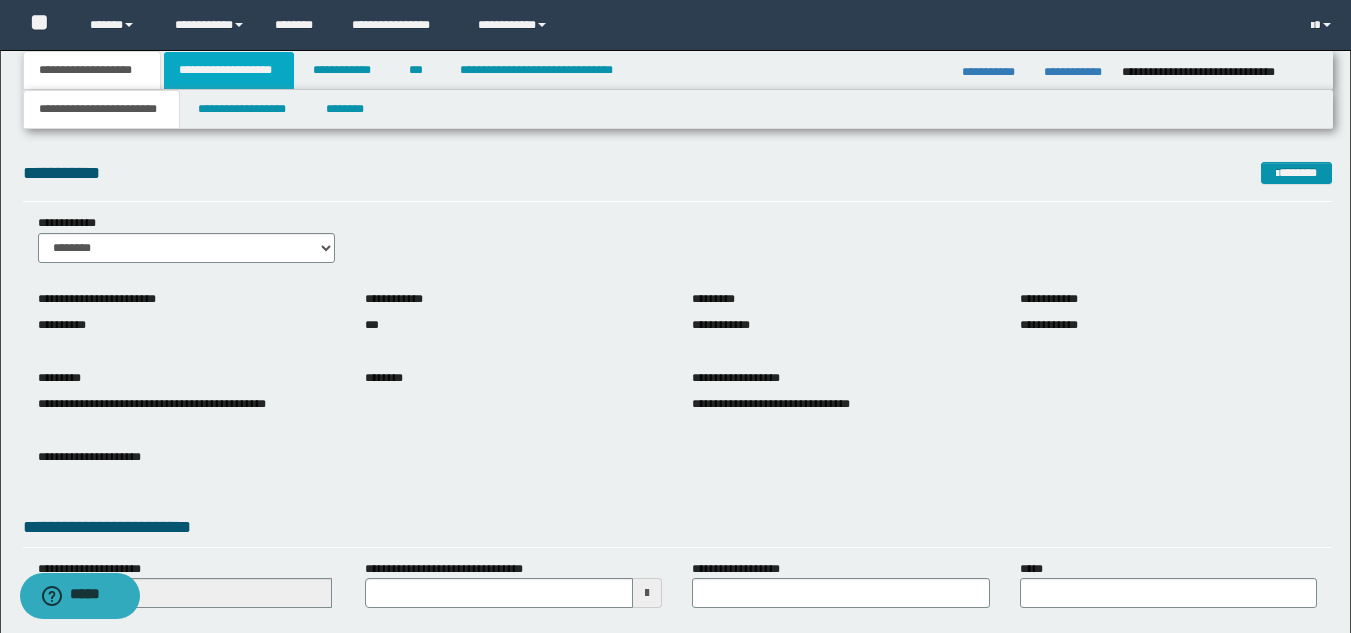 click on "**********" at bounding box center (229, 70) 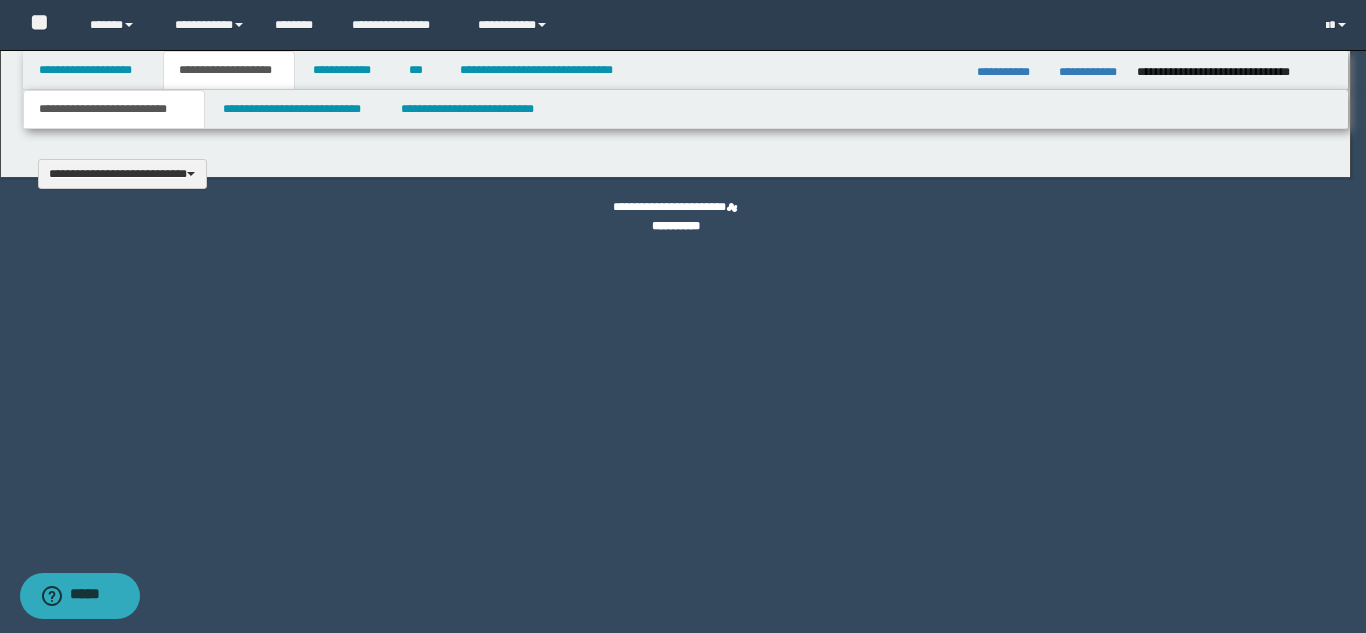 type 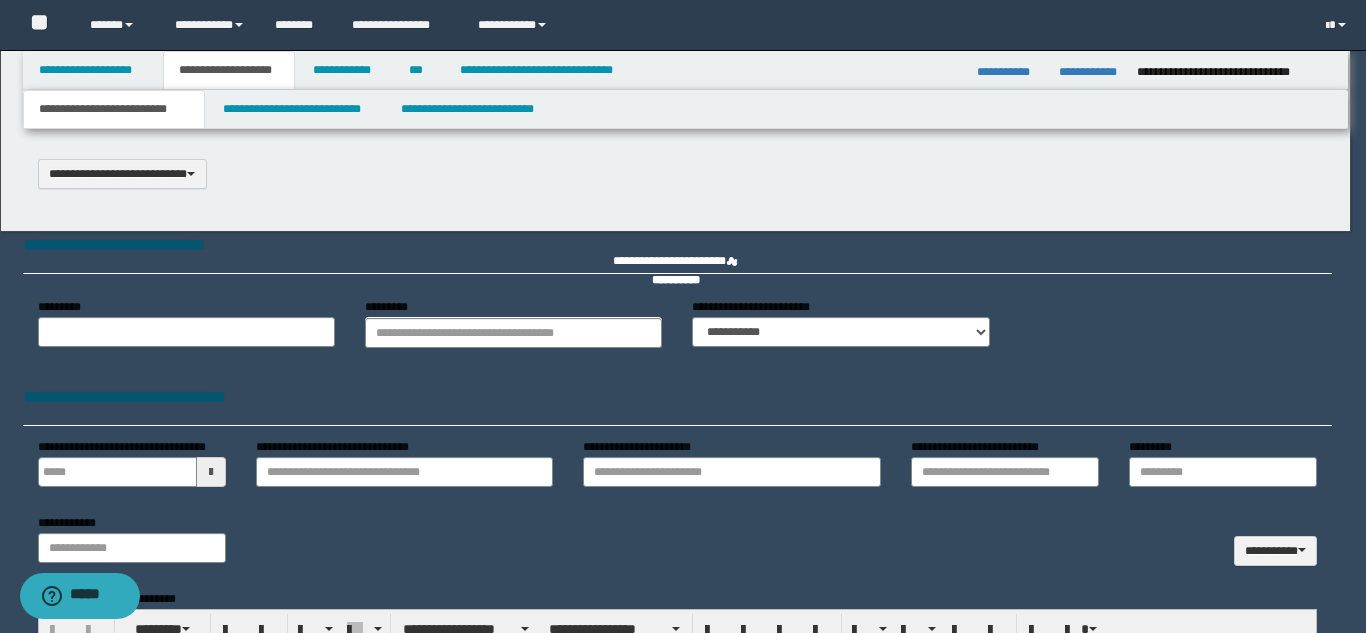 scroll, scrollTop: 0, scrollLeft: 0, axis: both 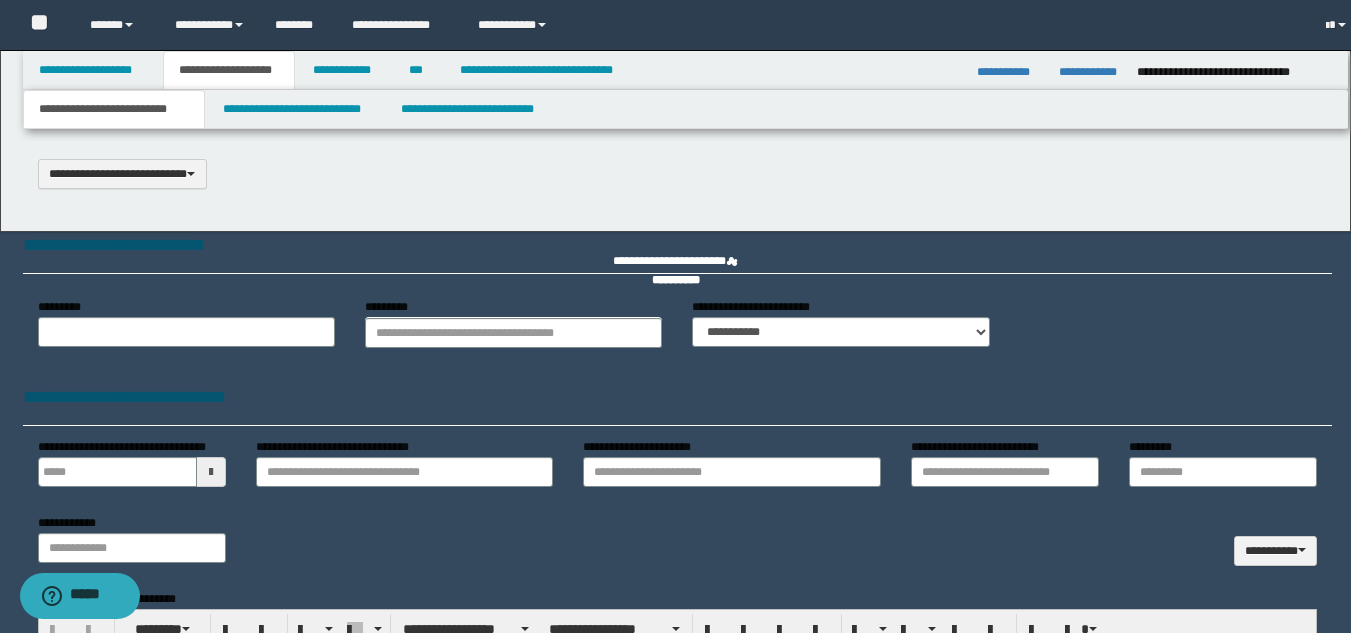 type on "**********" 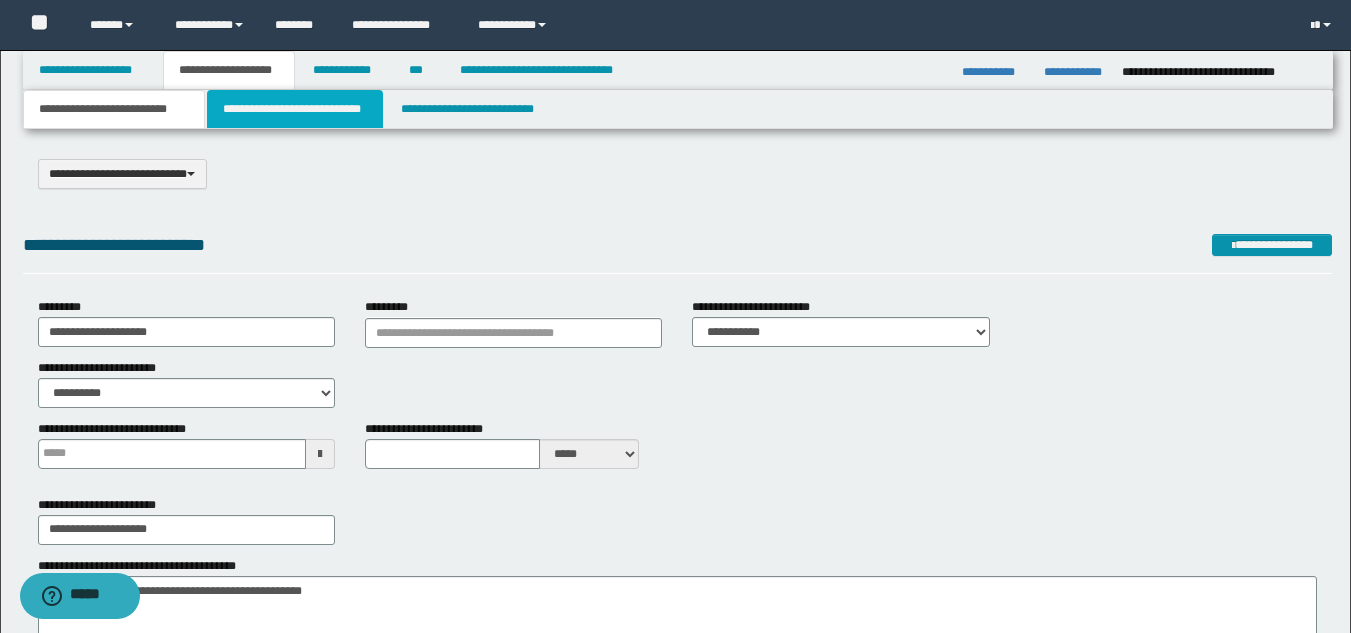 click on "**********" at bounding box center (295, 109) 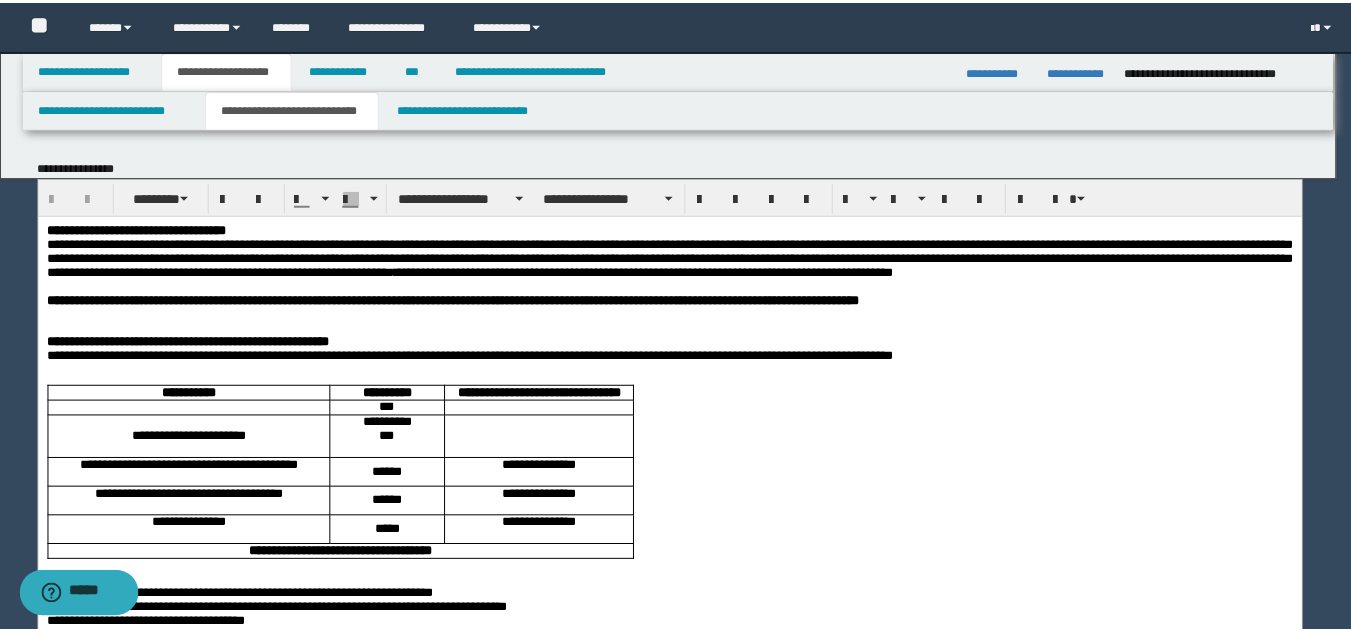 scroll, scrollTop: 0, scrollLeft: 0, axis: both 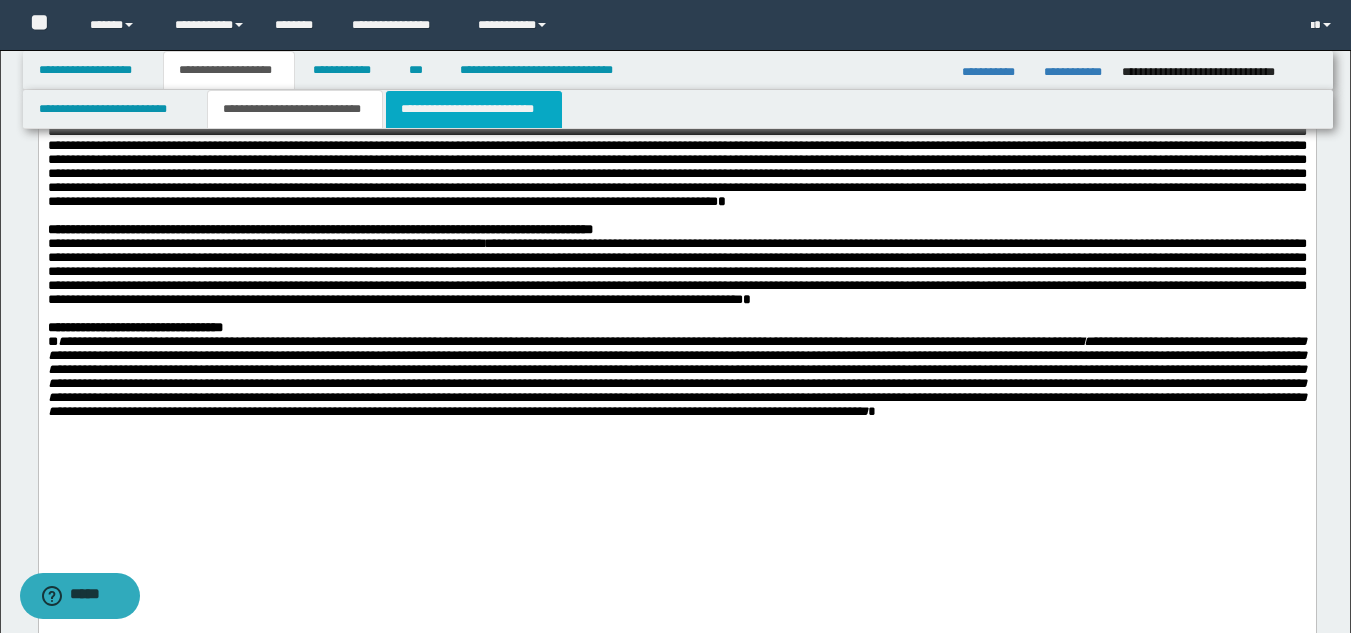 click on "**********" at bounding box center (474, 109) 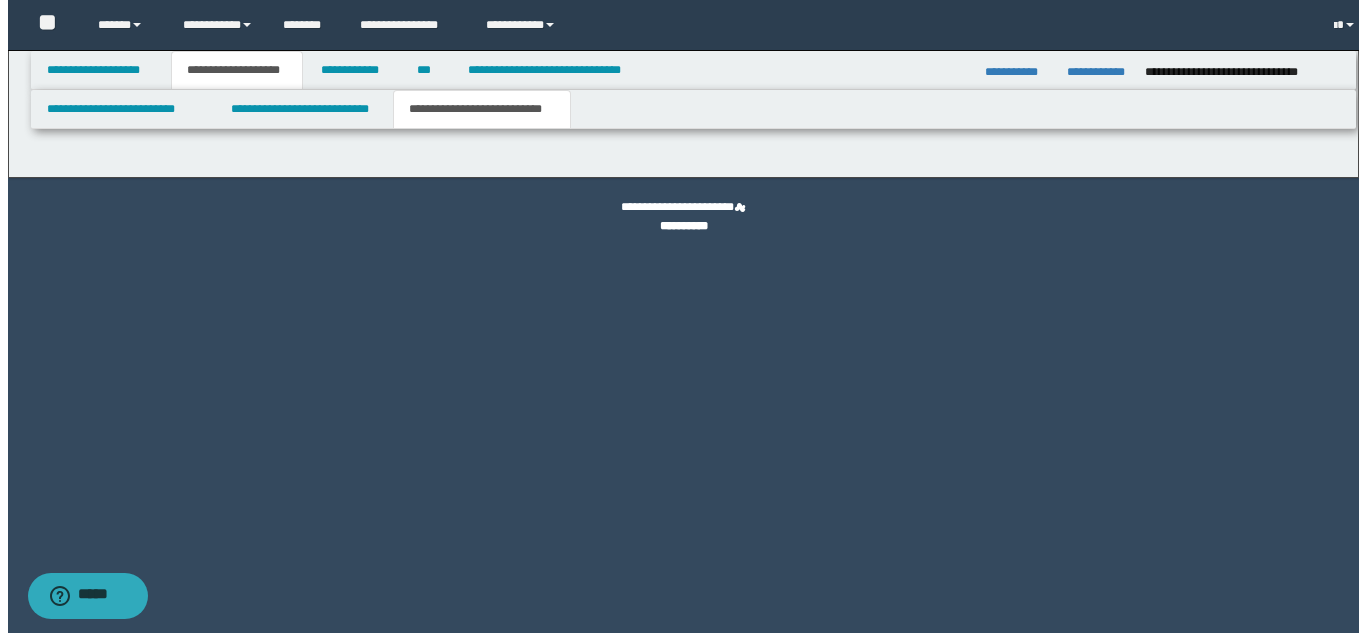 scroll, scrollTop: 0, scrollLeft: 0, axis: both 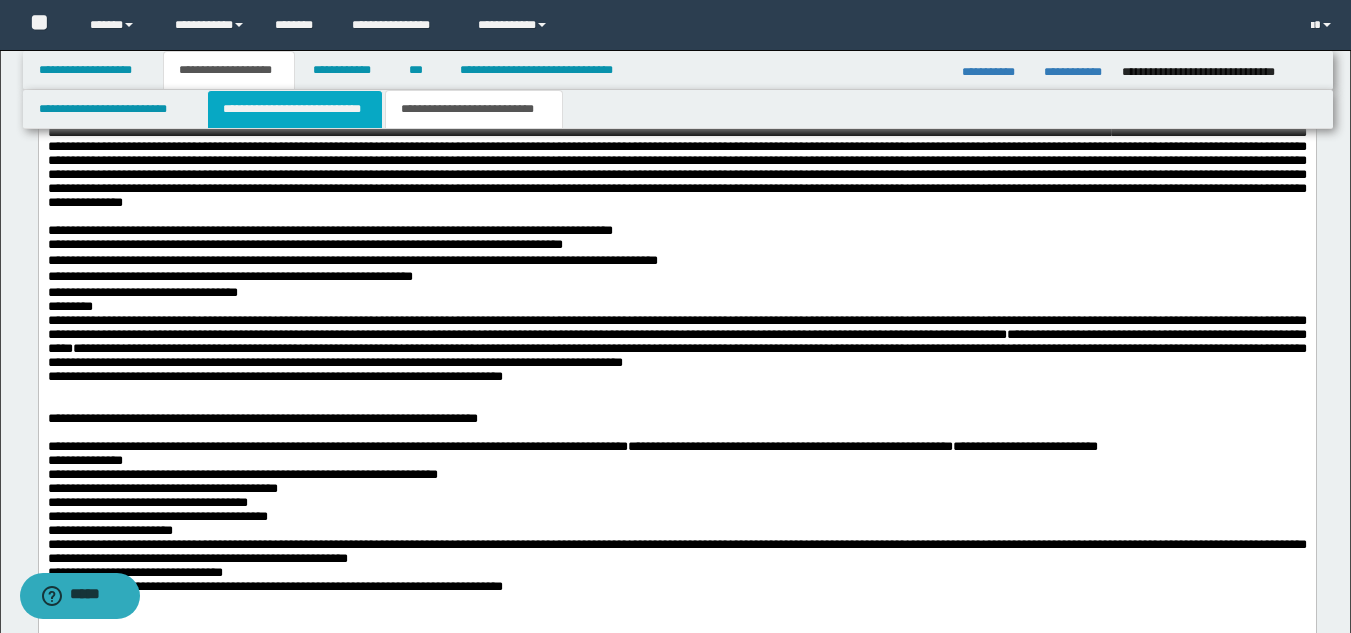 click on "**********" at bounding box center [295, 109] 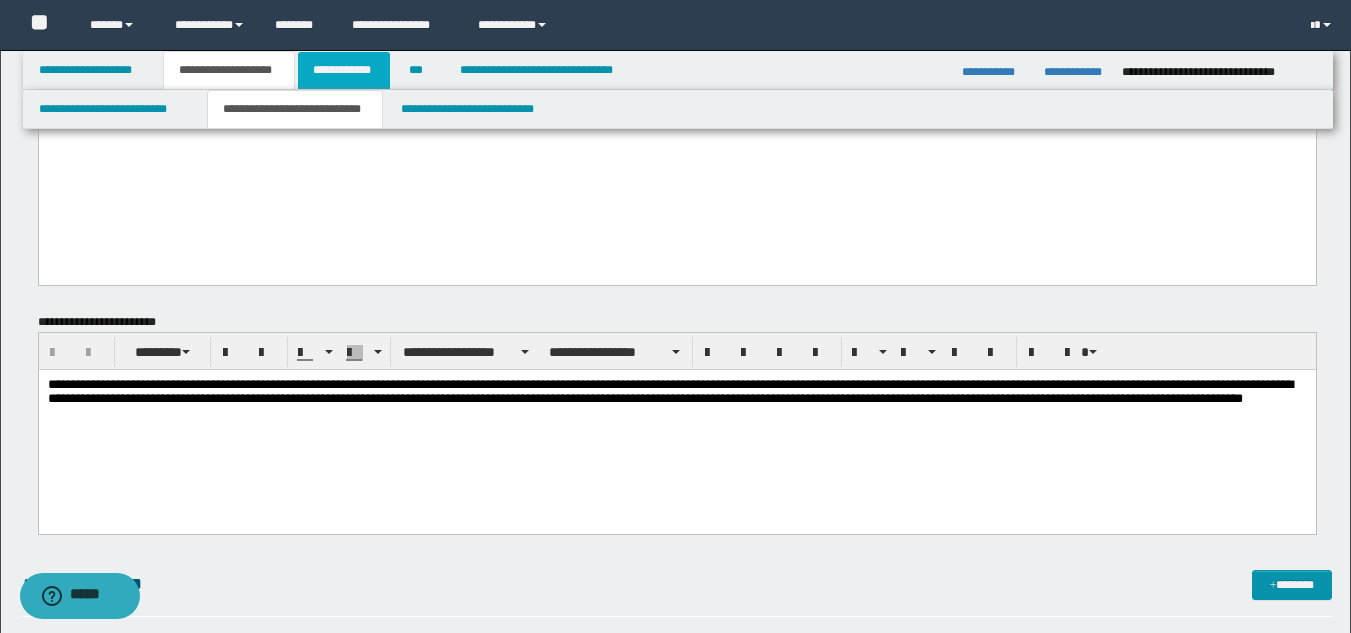 click on "**********" at bounding box center [344, 70] 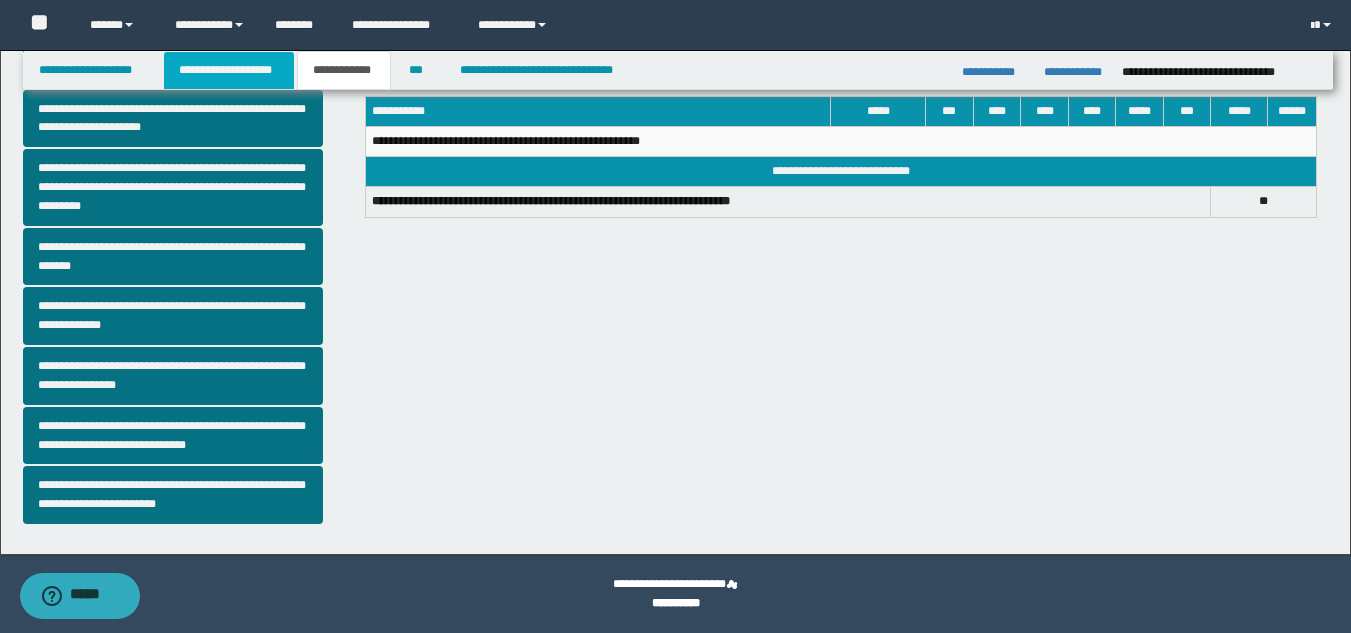 click on "**********" at bounding box center [229, 70] 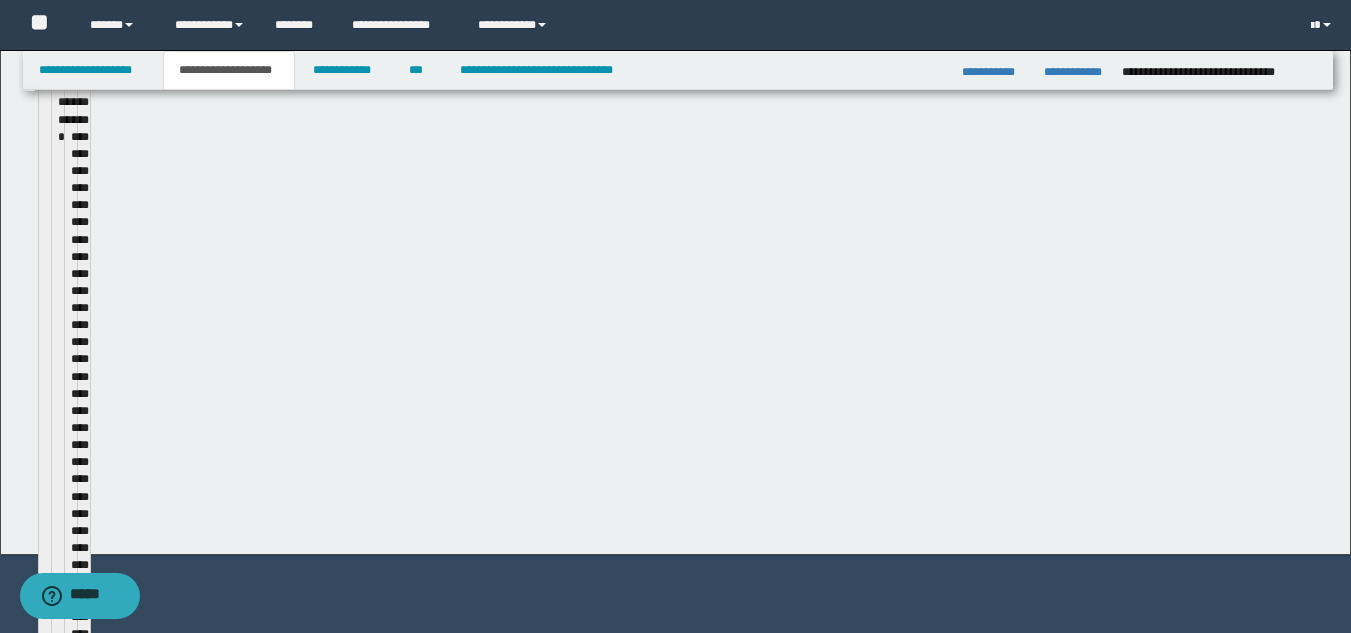 scroll, scrollTop: 547, scrollLeft: 0, axis: vertical 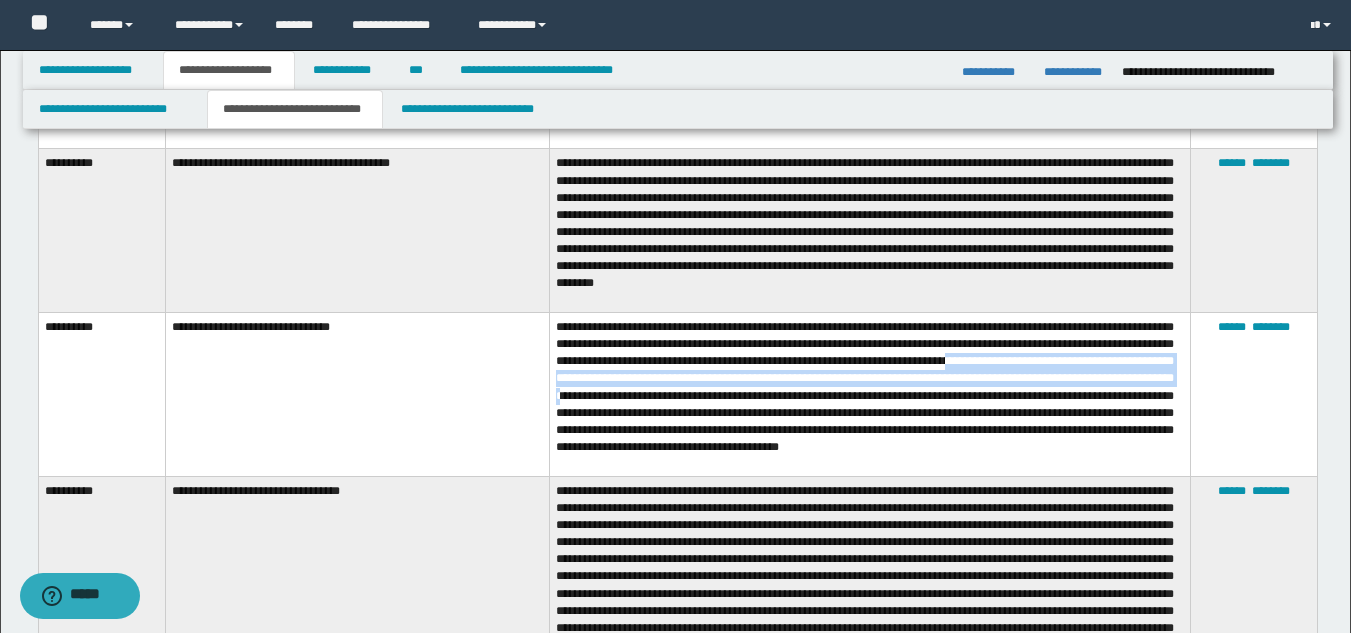 drag, startPoint x: 1083, startPoint y: 377, endPoint x: 790, endPoint y: 416, distance: 295.58417 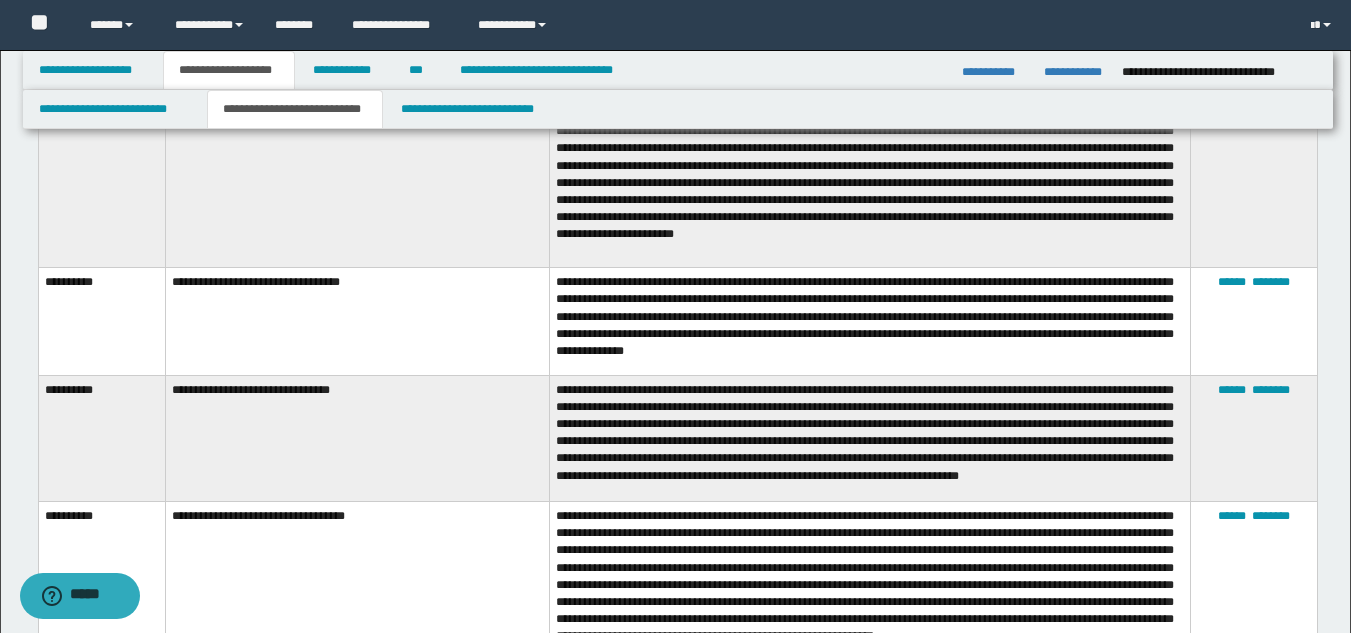 scroll, scrollTop: 3165, scrollLeft: 0, axis: vertical 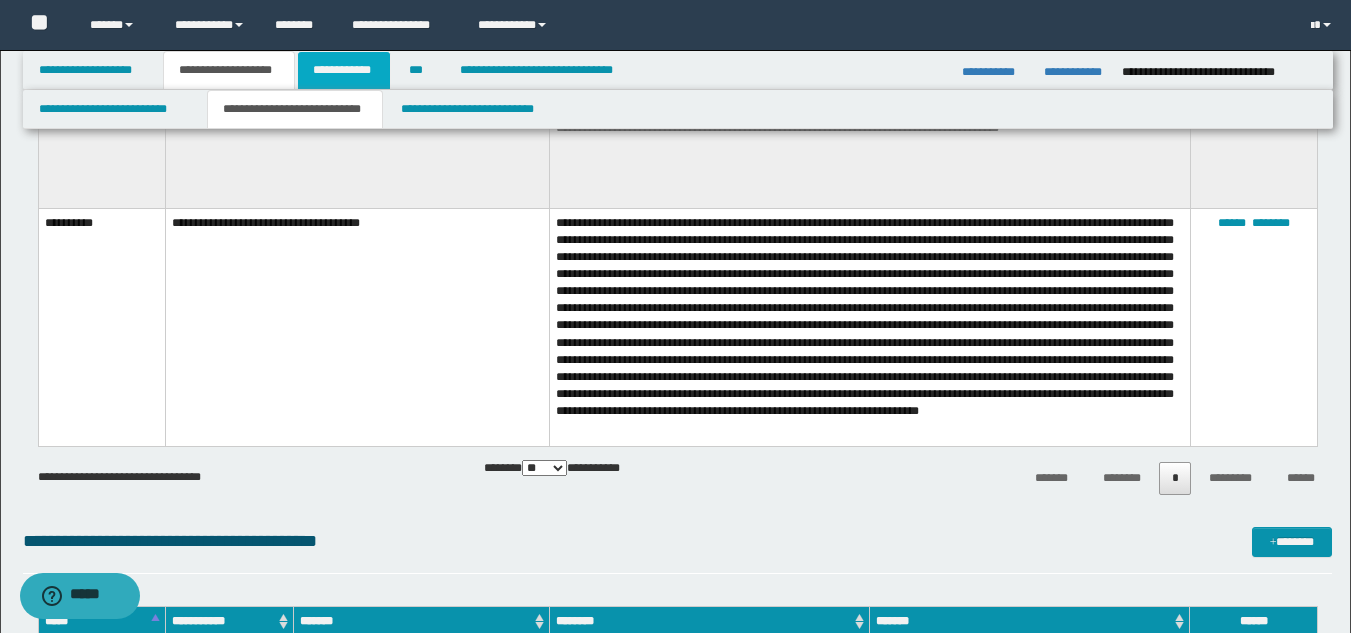 click on "**********" at bounding box center [344, 70] 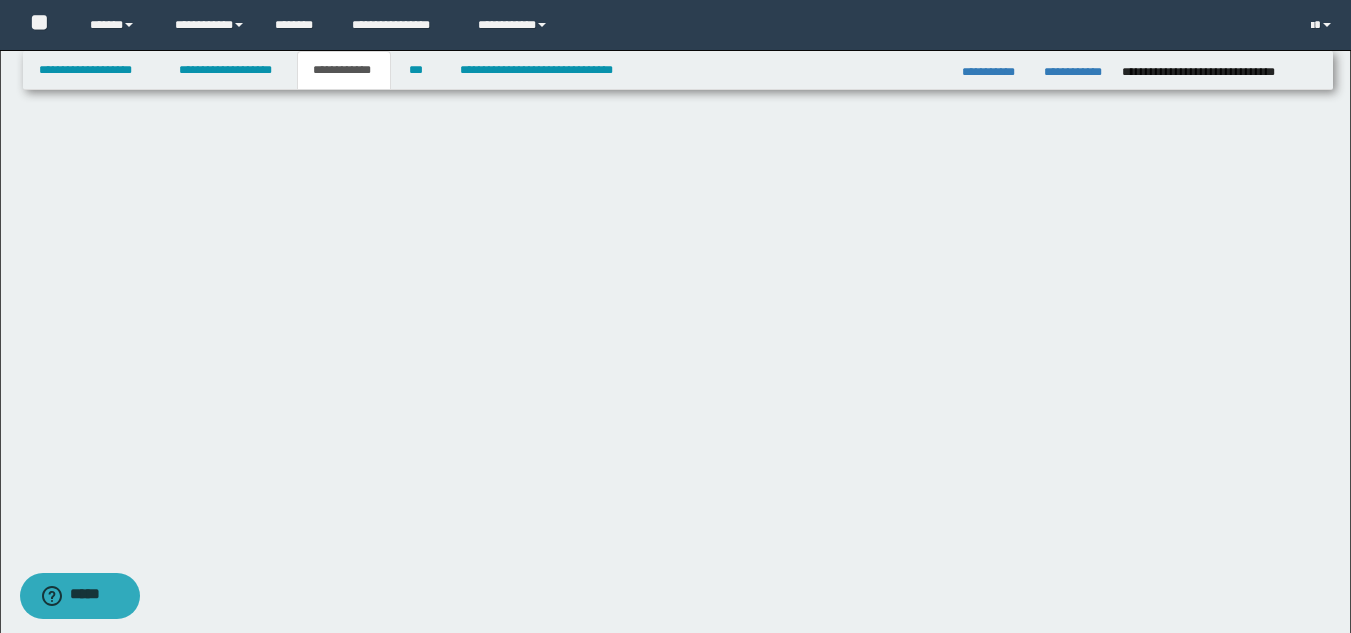 scroll, scrollTop: 516, scrollLeft: 0, axis: vertical 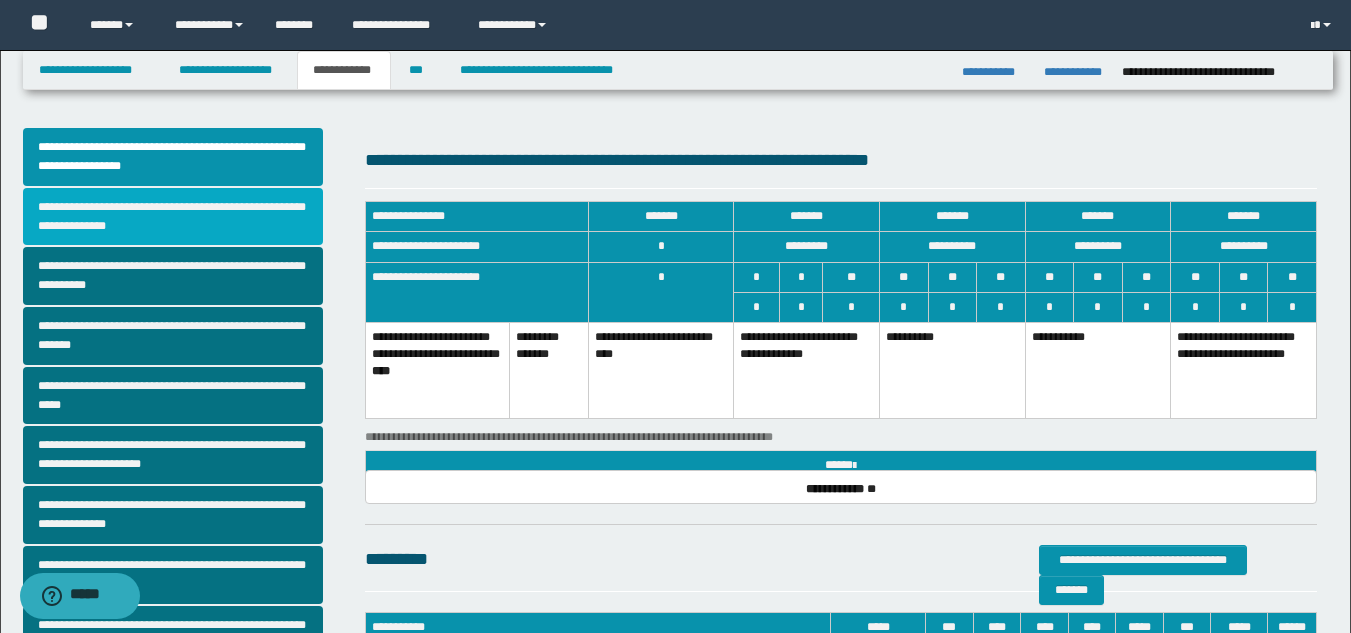 click on "**********" at bounding box center (173, 217) 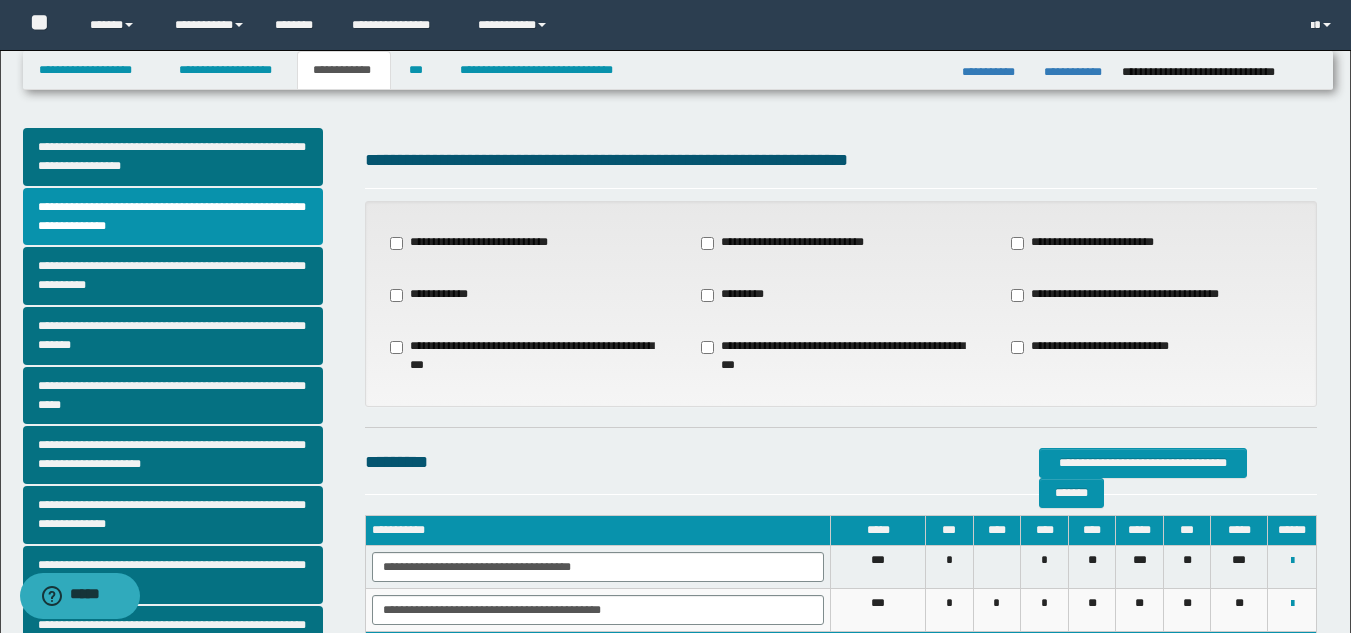 click on "**********" at bounding box center [1092, 243] 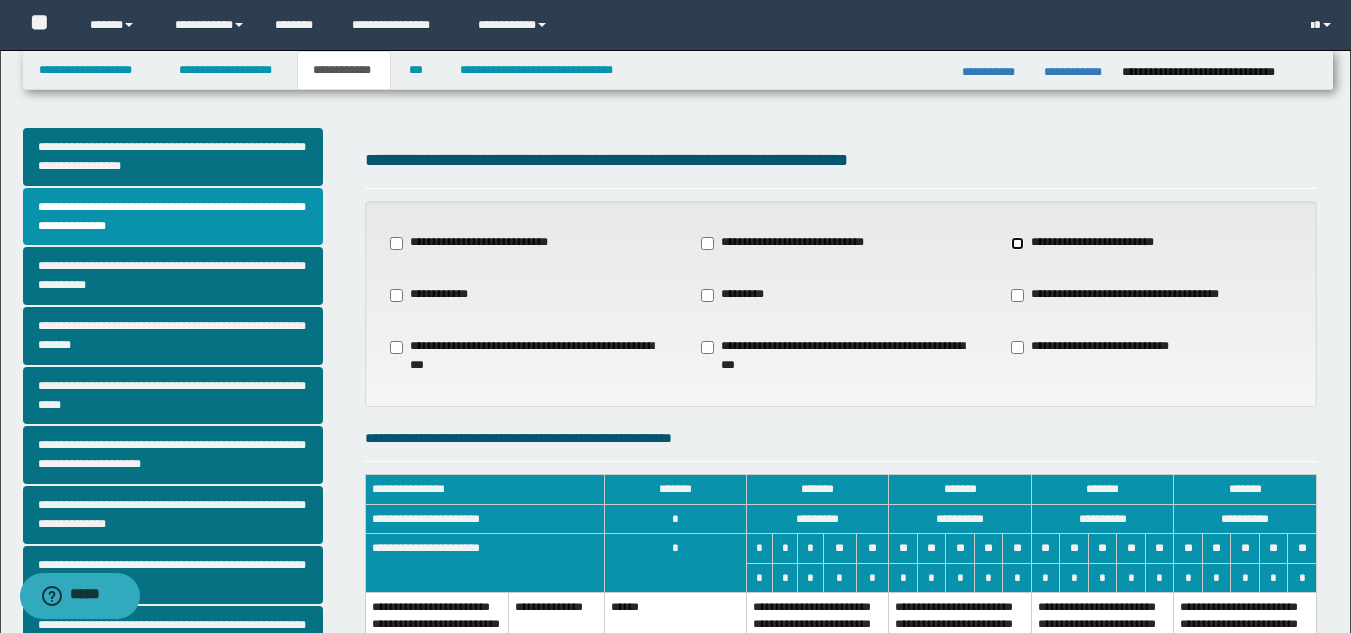 scroll, scrollTop: 553, scrollLeft: 0, axis: vertical 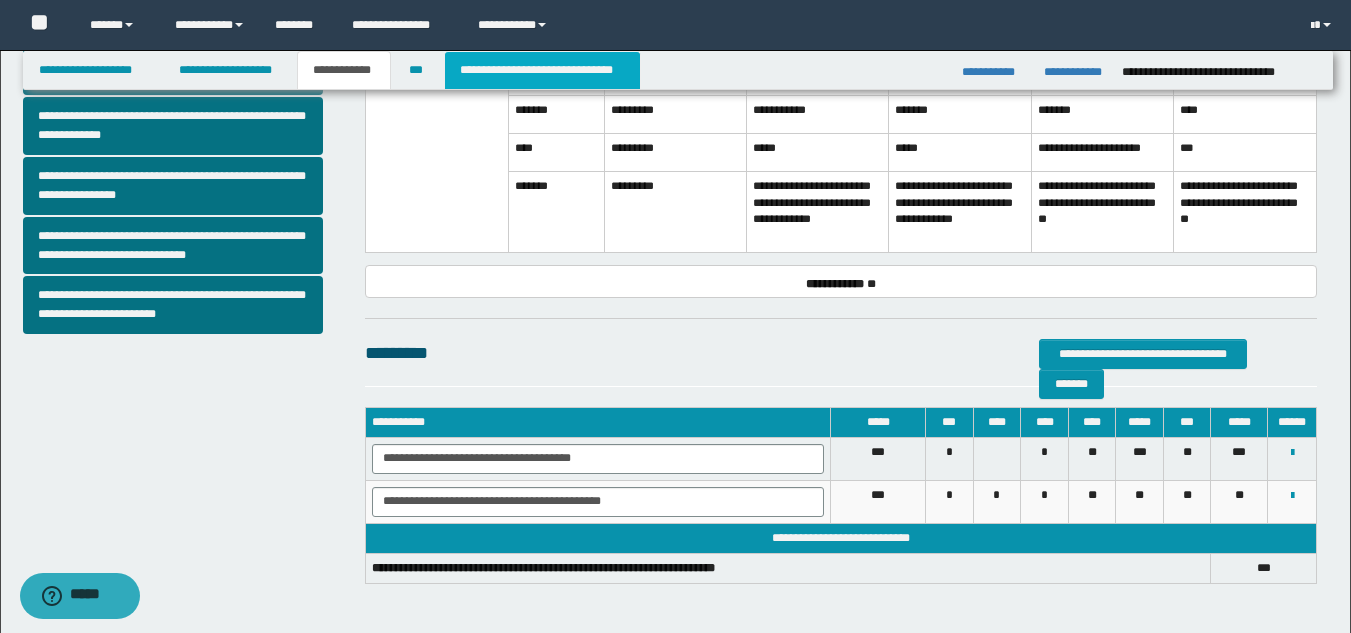 click on "**********" at bounding box center (542, 70) 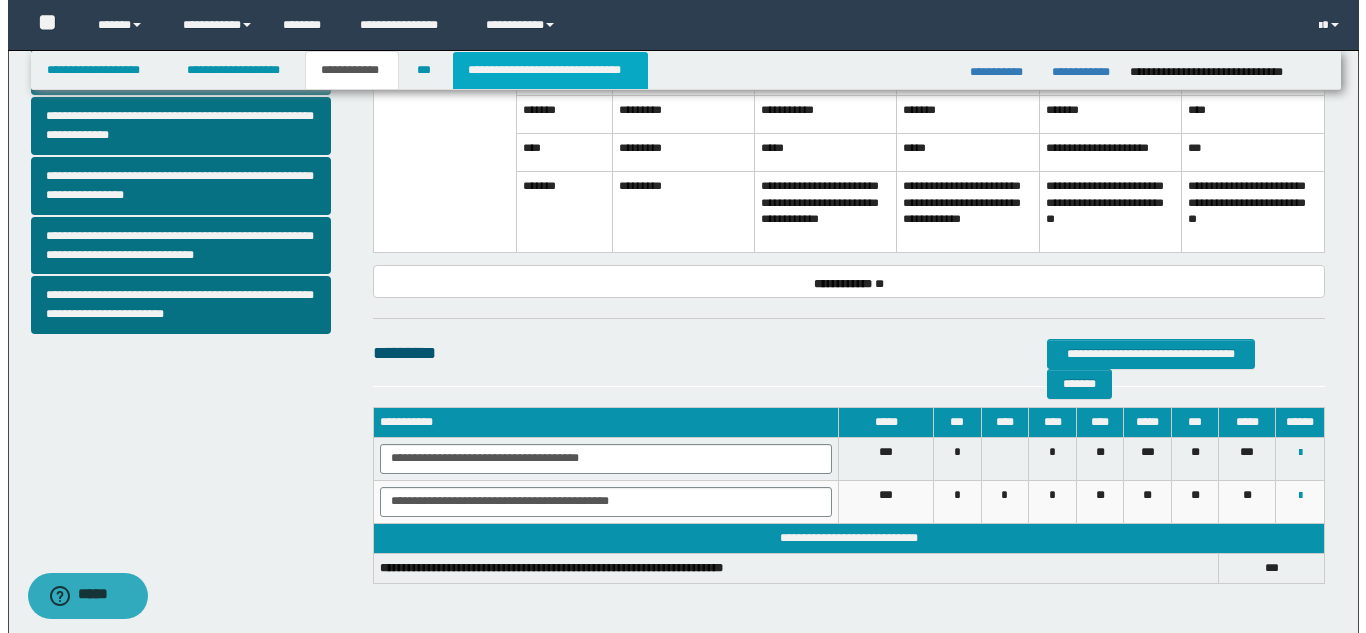 scroll, scrollTop: 0, scrollLeft: 0, axis: both 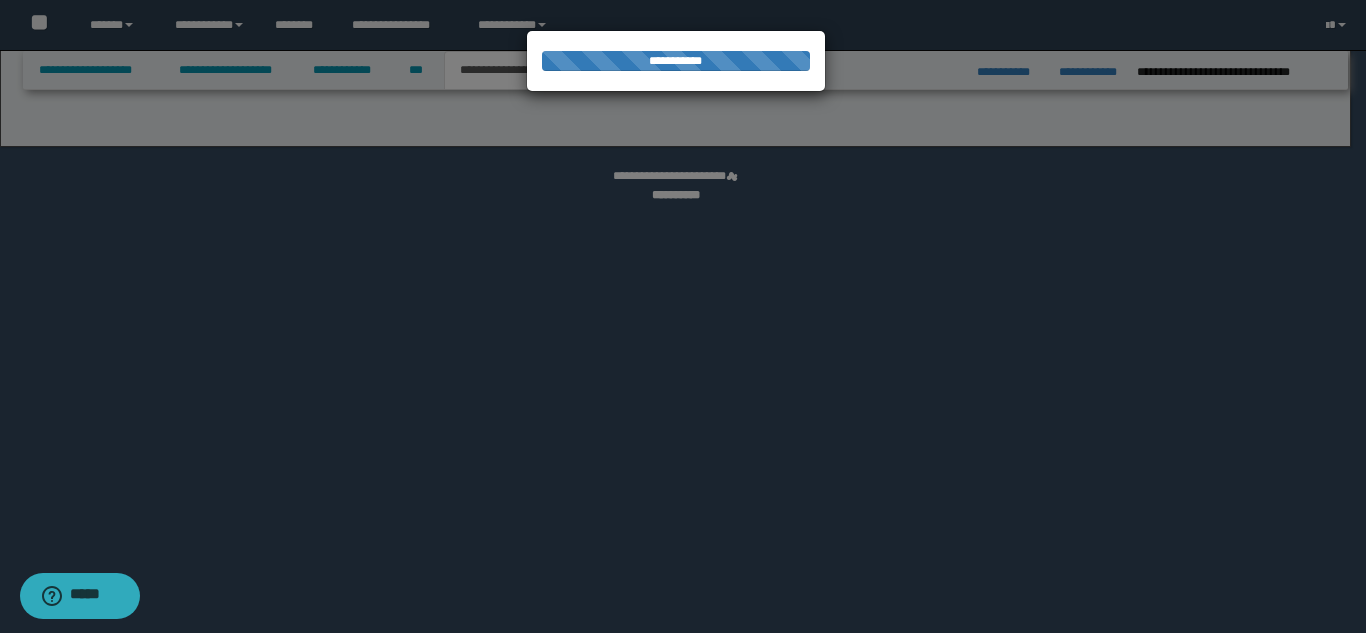 select on "*" 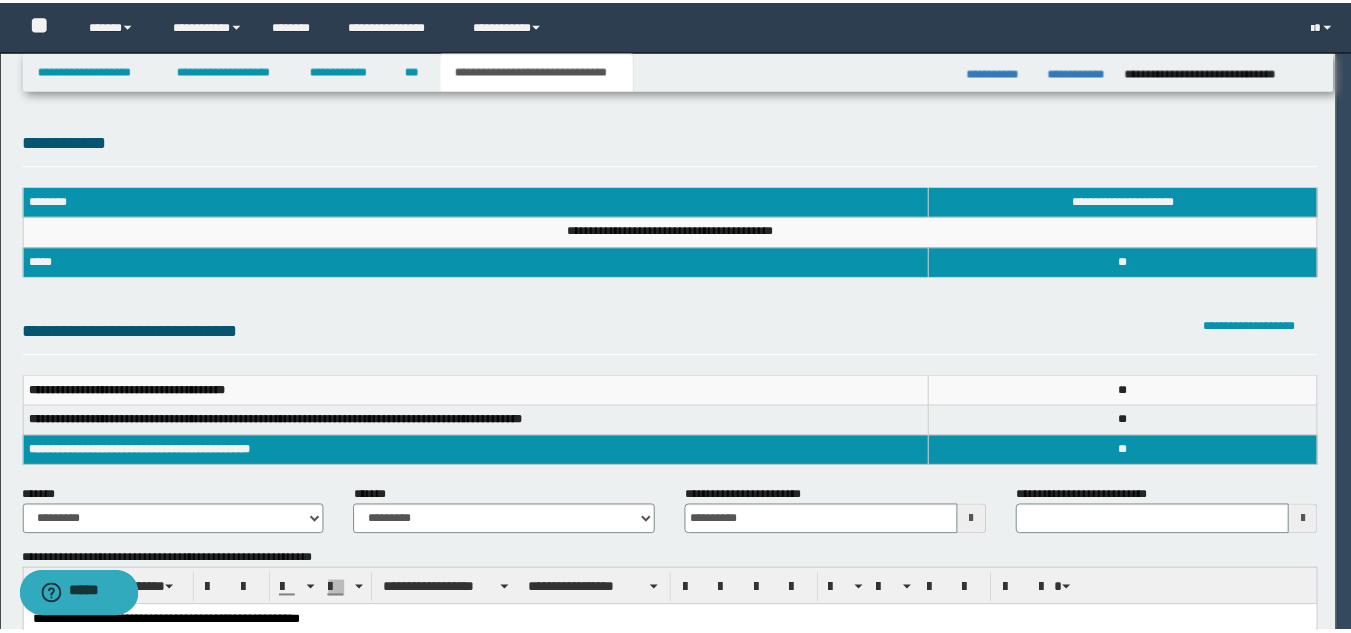 scroll, scrollTop: 0, scrollLeft: 0, axis: both 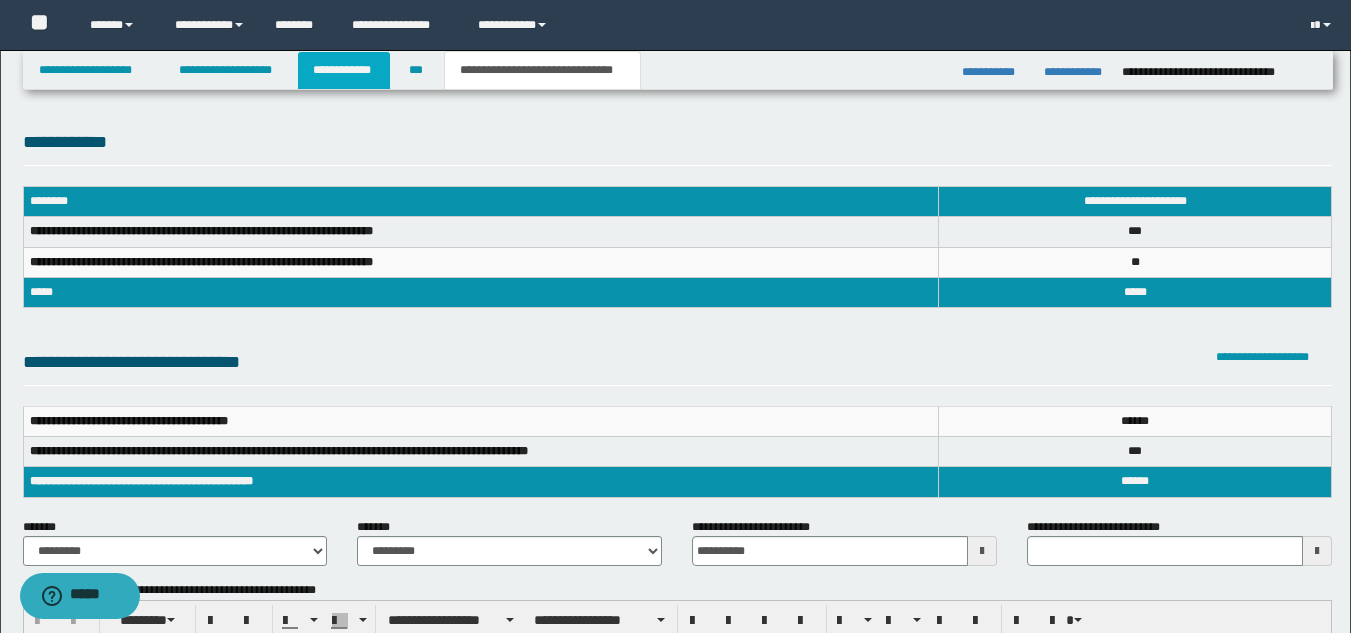 click on "**********" at bounding box center [344, 70] 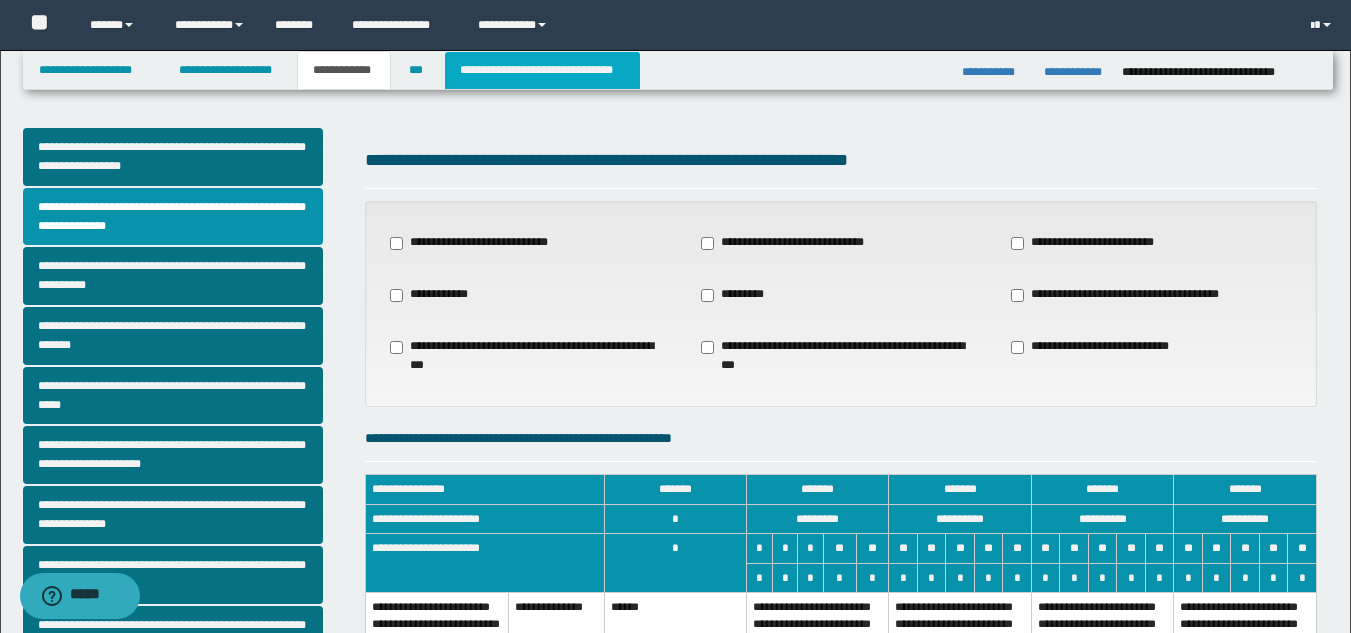 click on "**********" at bounding box center (542, 70) 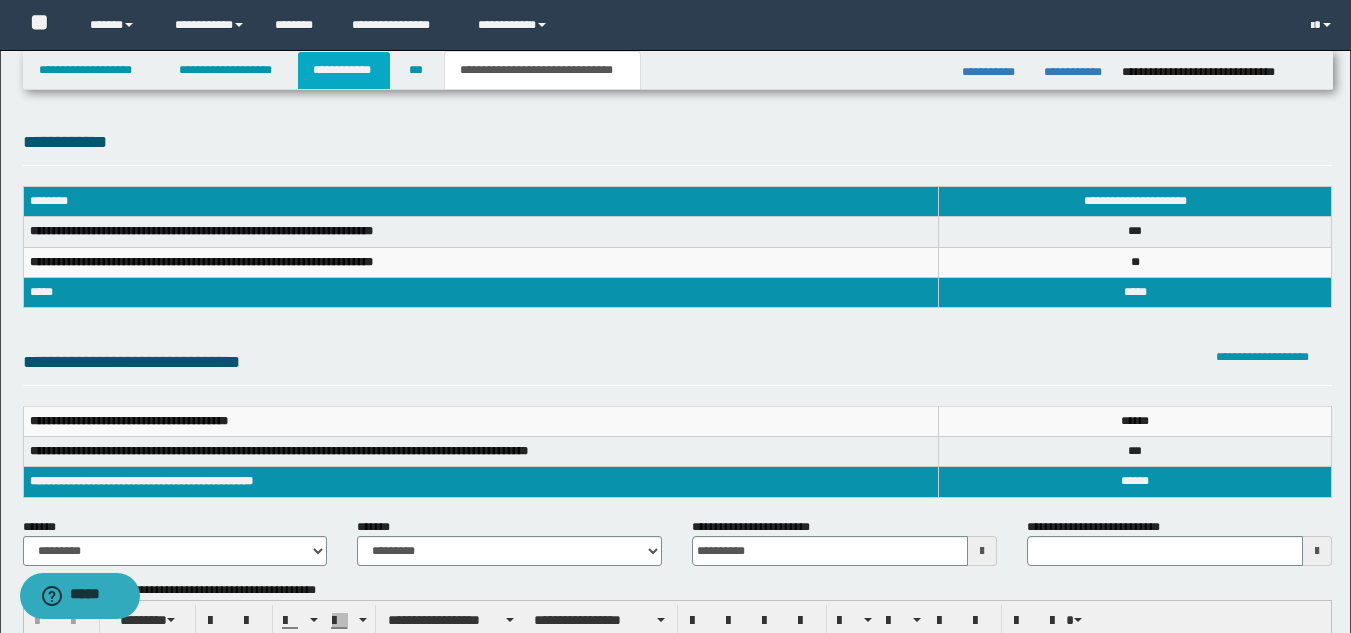 click on "**********" at bounding box center (344, 70) 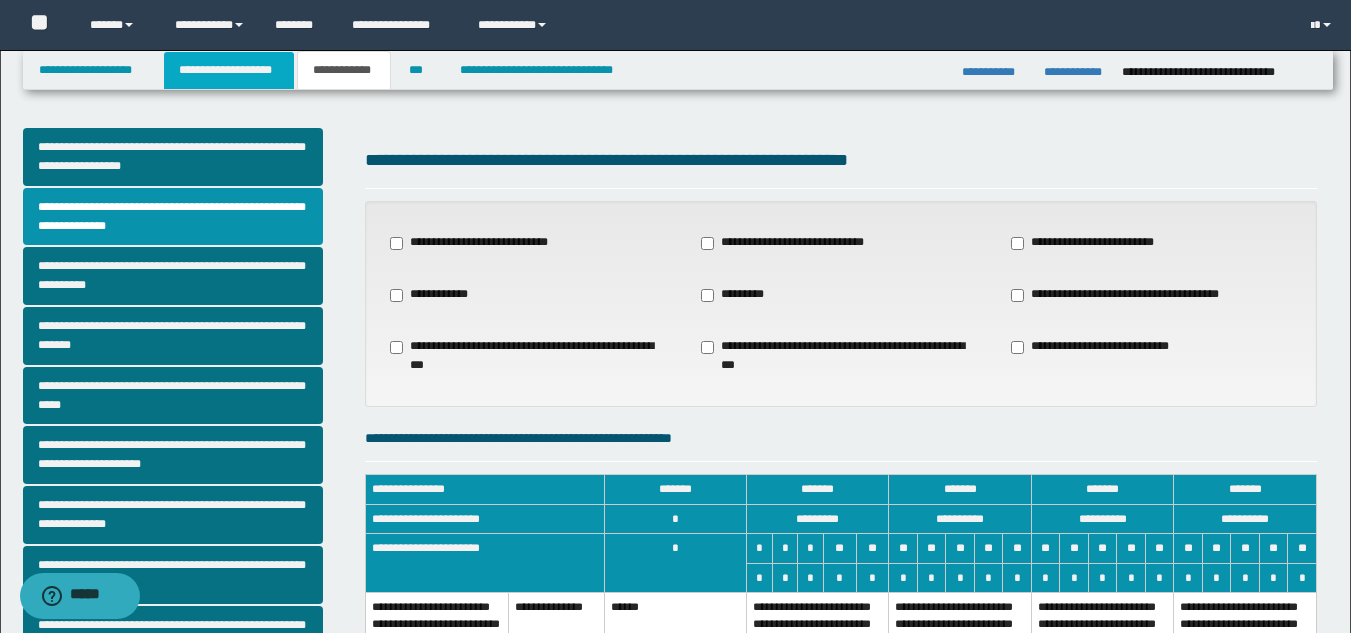click on "**********" at bounding box center [229, 70] 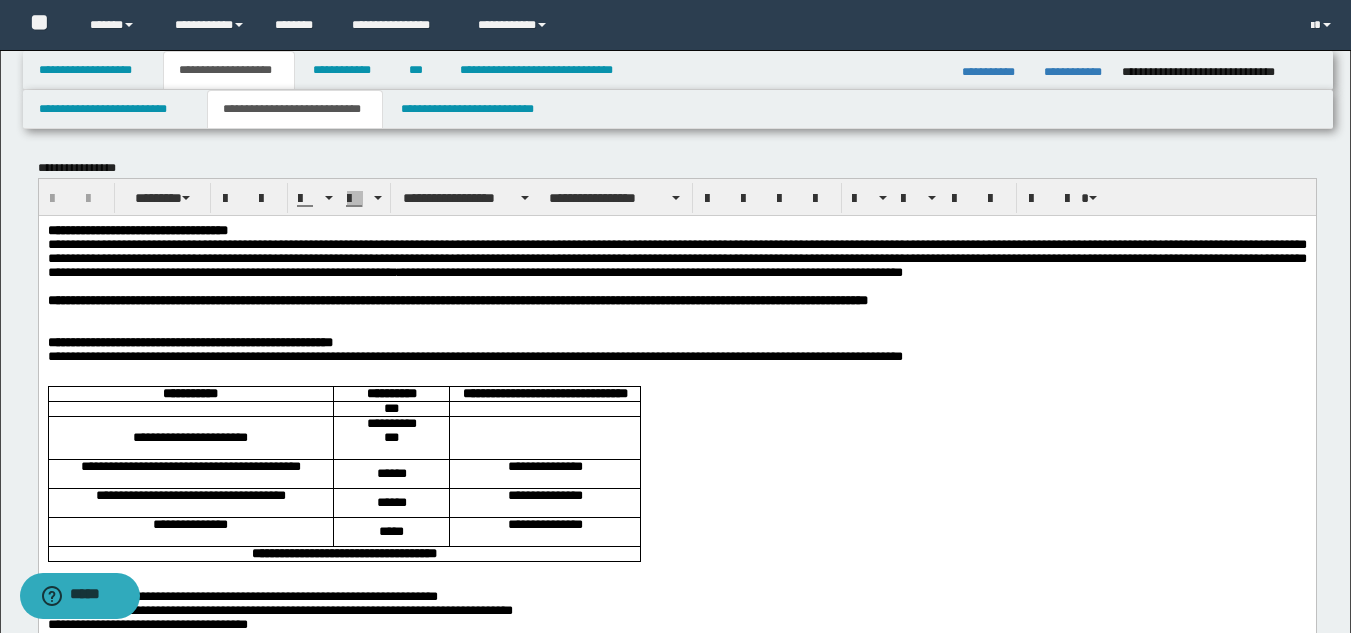 scroll, scrollTop: 553, scrollLeft: 0, axis: vertical 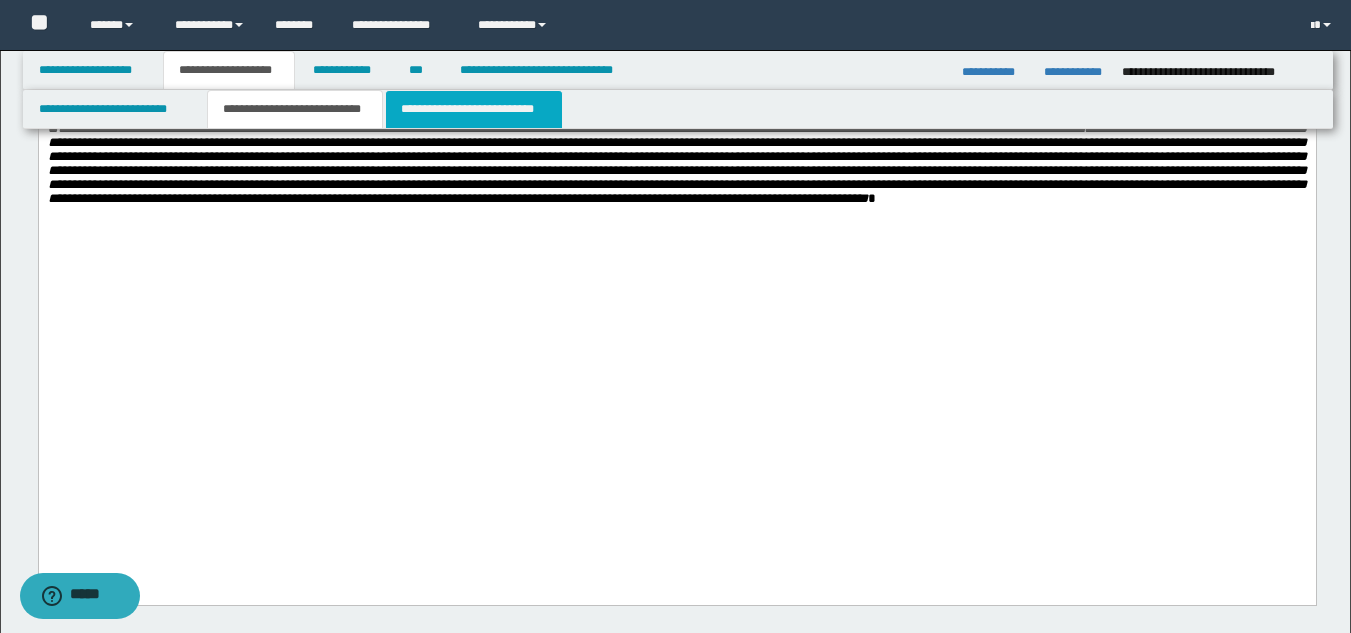 click on "**********" at bounding box center (474, 109) 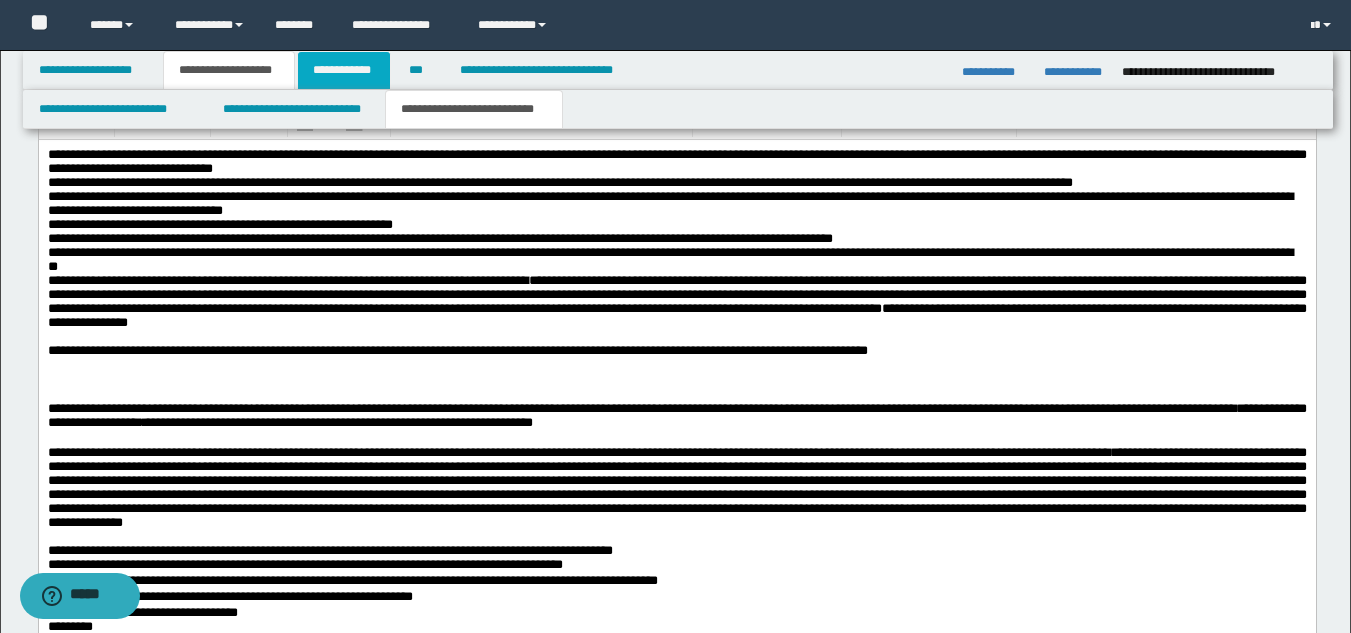 click on "**********" at bounding box center [344, 70] 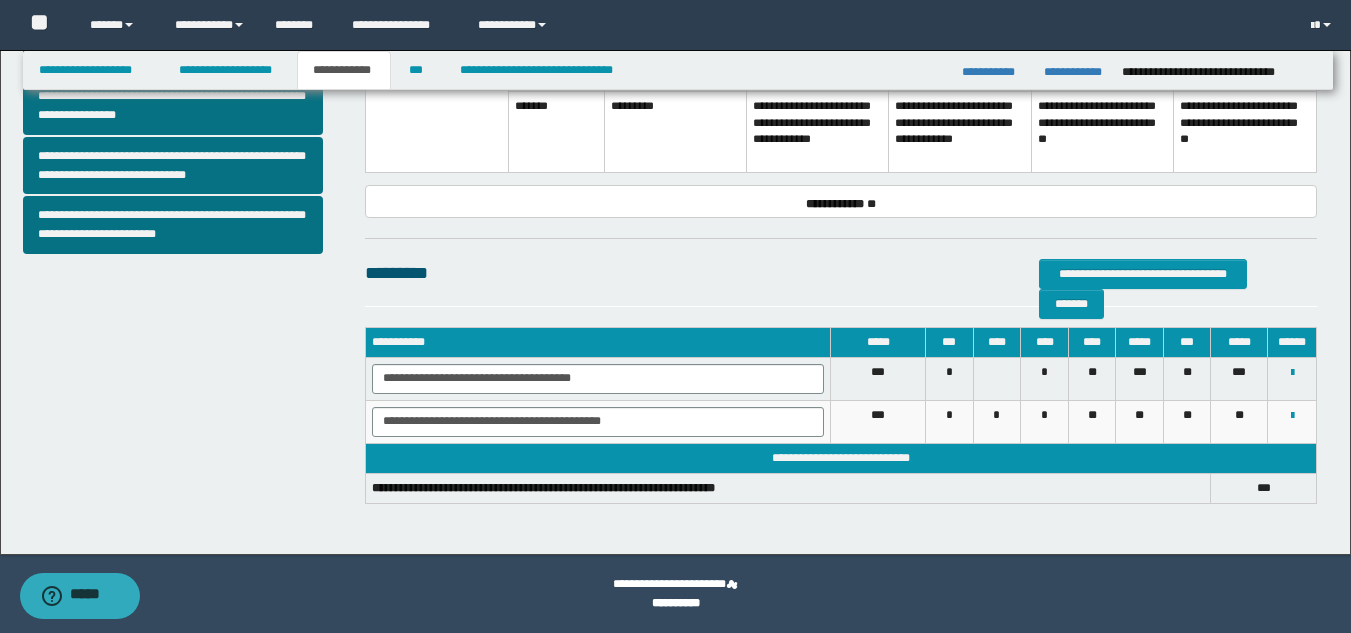 scroll, scrollTop: 233, scrollLeft: 0, axis: vertical 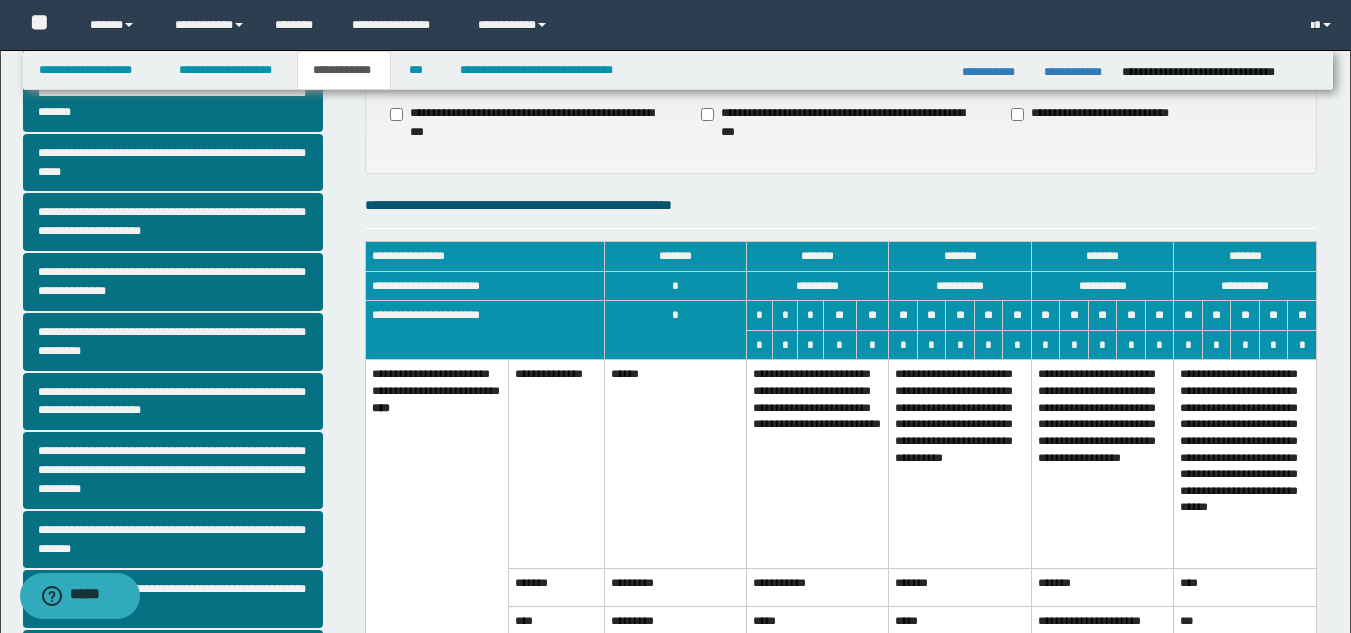 click on "**********" at bounding box center [1102, 464] 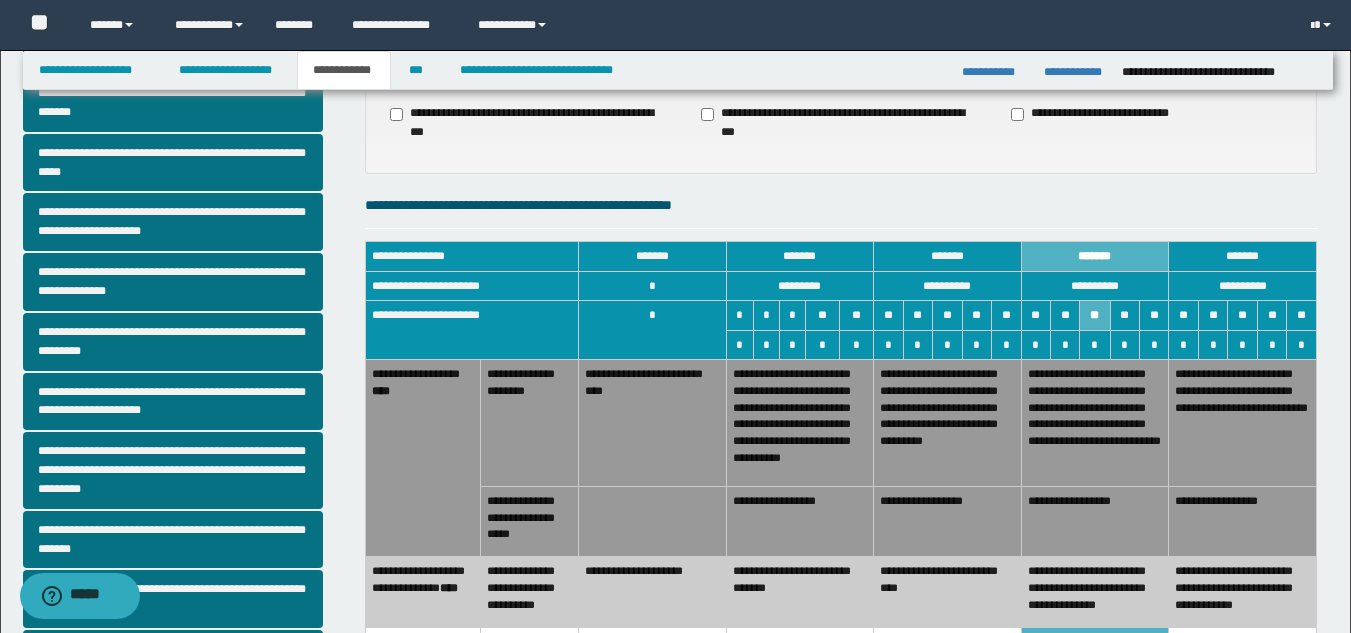 click on "**********" at bounding box center (800, 521) 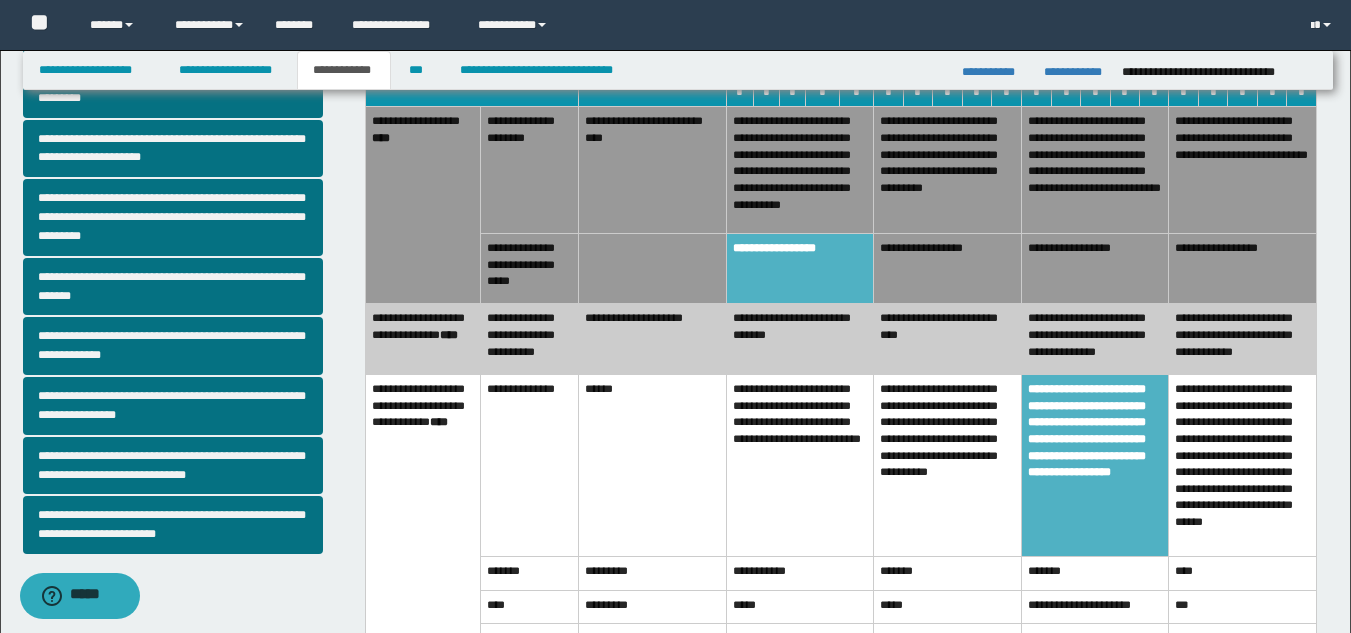 scroll, scrollTop: 499, scrollLeft: 0, axis: vertical 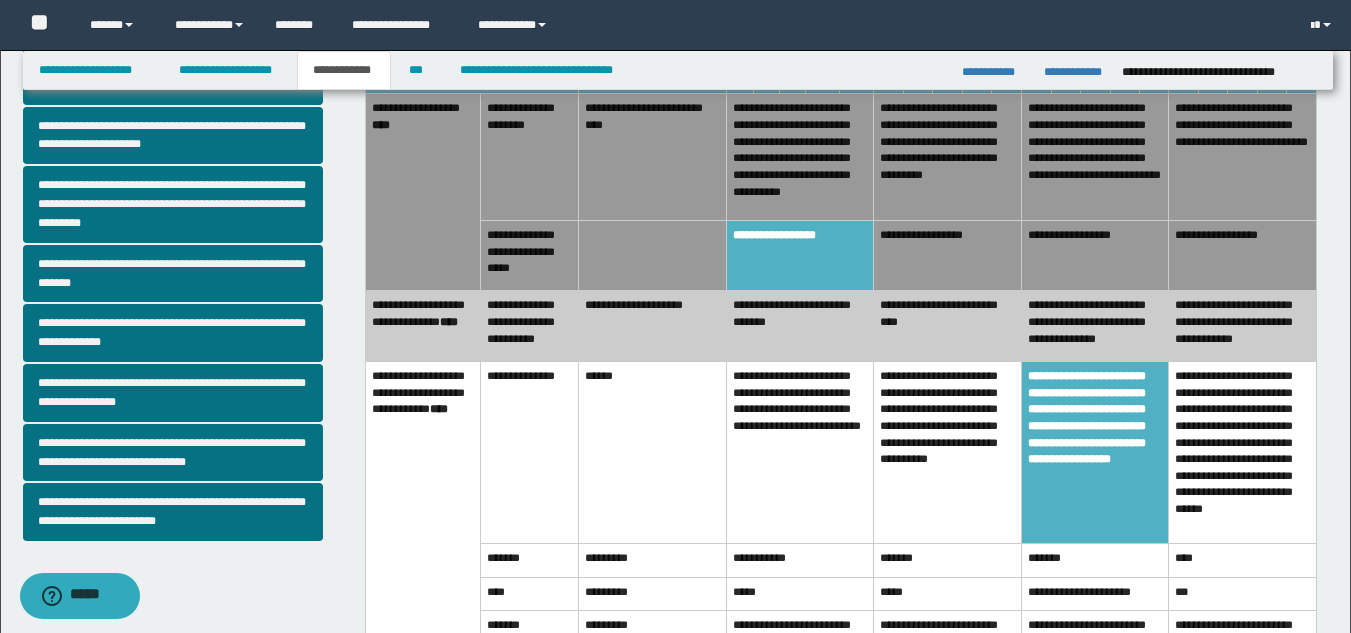 click on "**********" at bounding box center [948, 645] 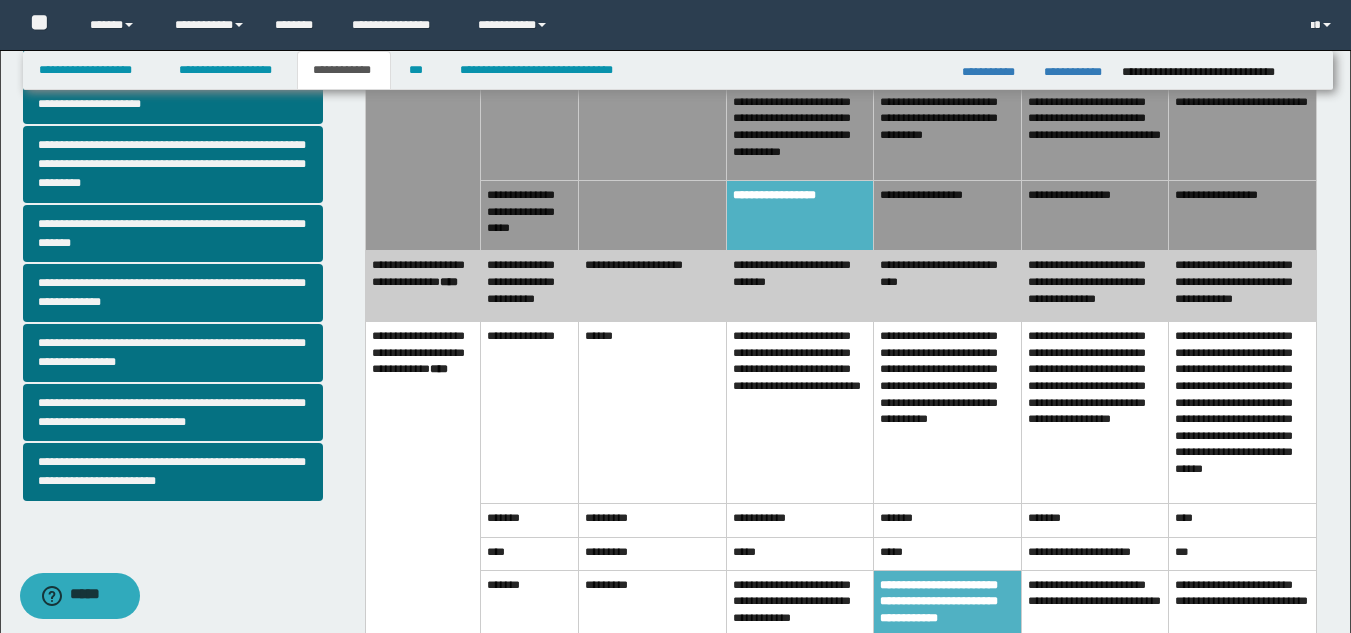 scroll, scrollTop: 606, scrollLeft: 0, axis: vertical 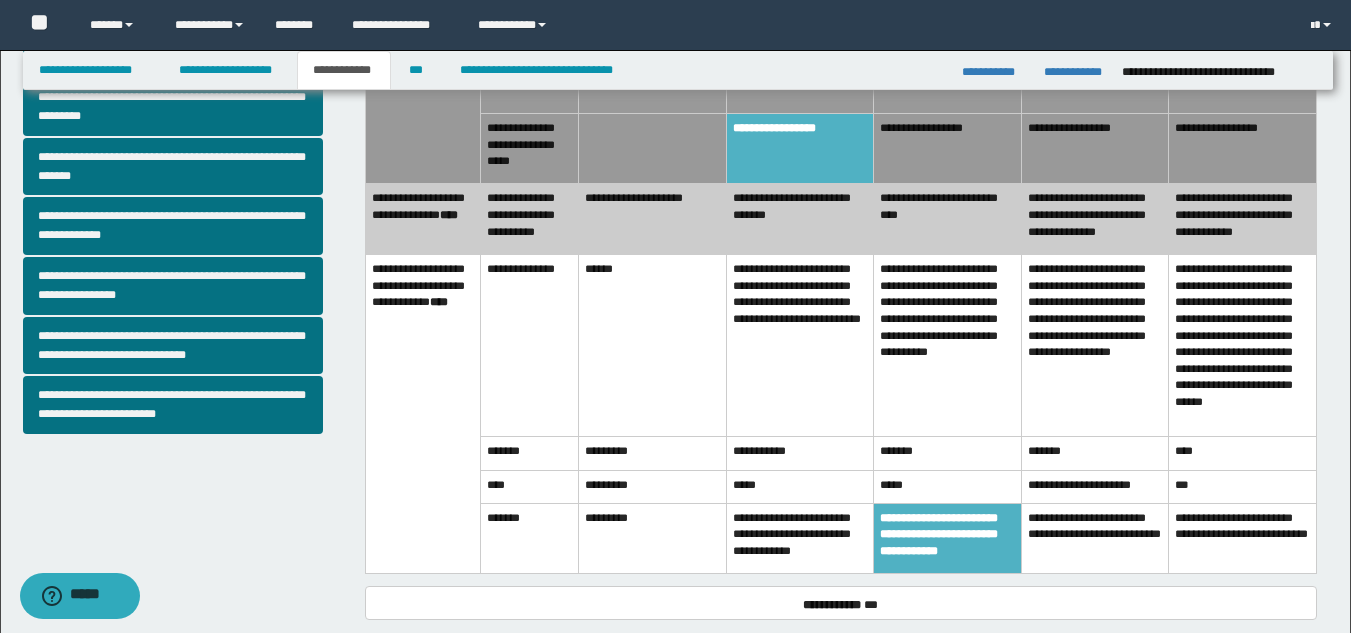 click on "**********" at bounding box center (1095, 538) 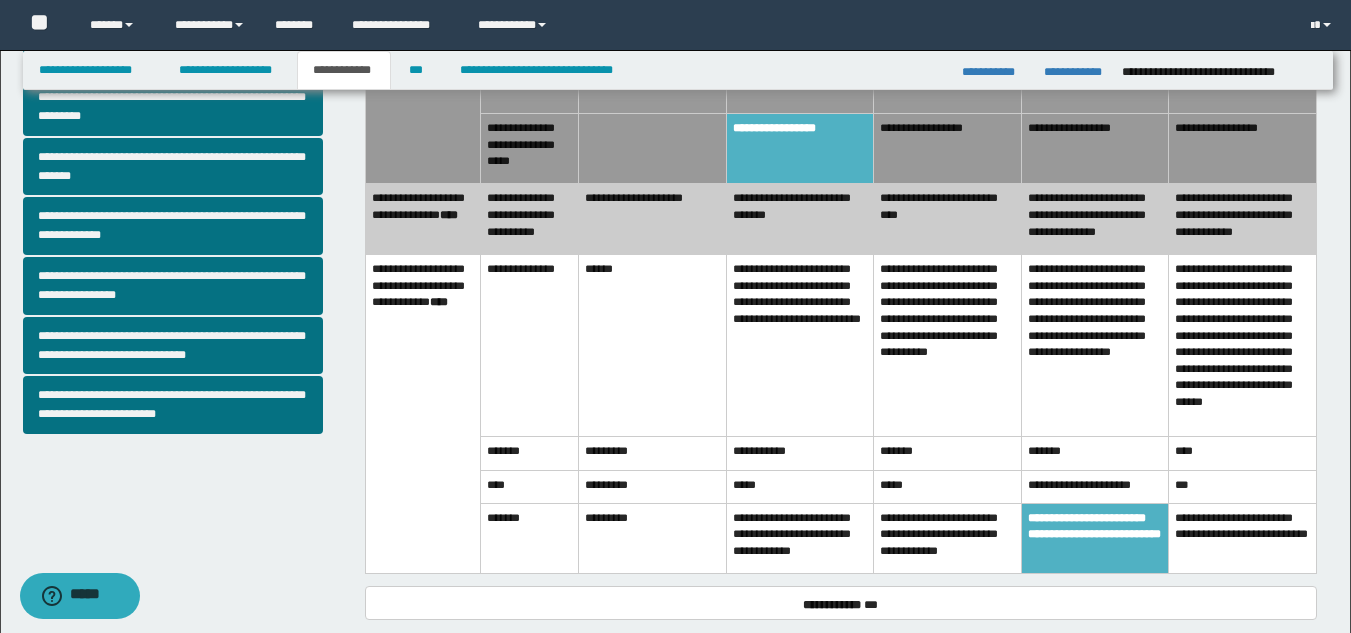 click on "**********" at bounding box center (652, 219) 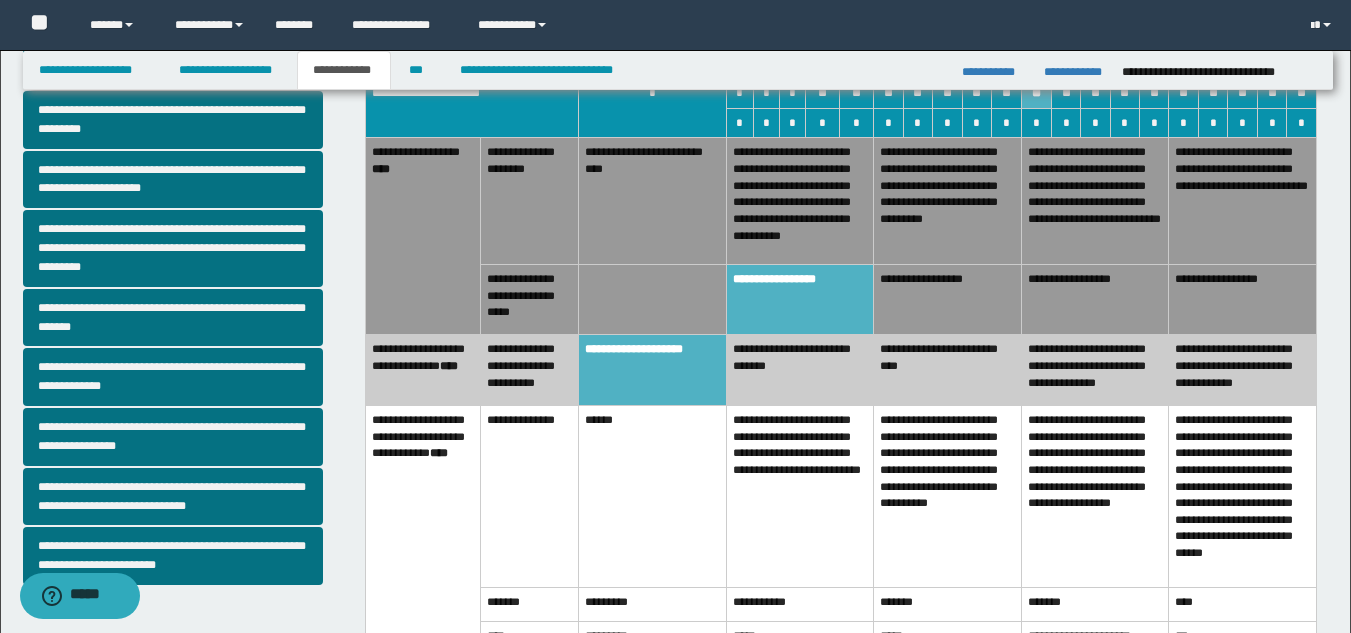 scroll, scrollTop: 0, scrollLeft: 0, axis: both 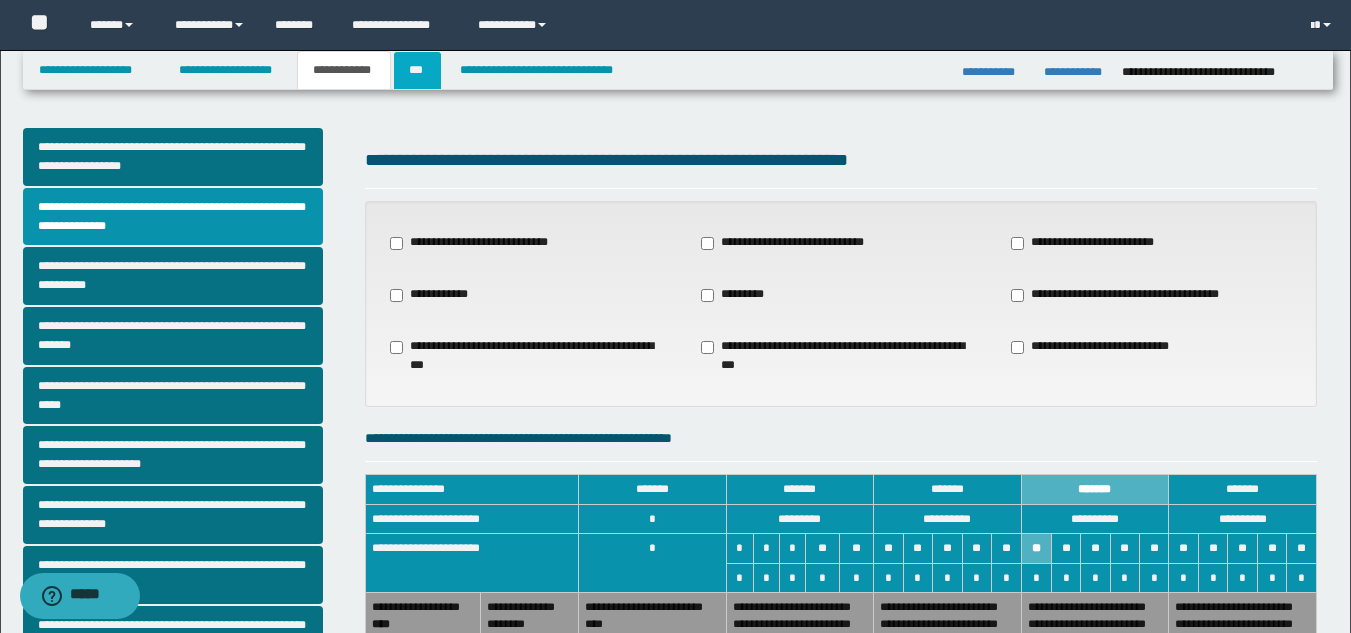 click on "***" at bounding box center (417, 70) 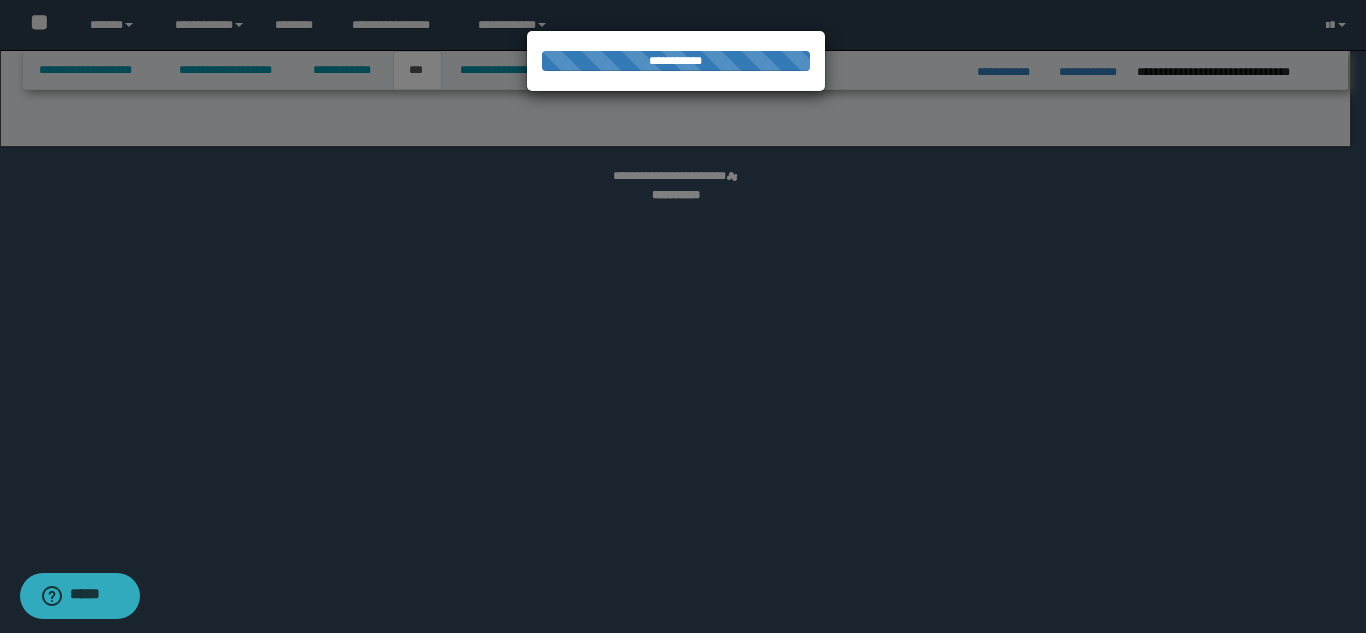 select on "**" 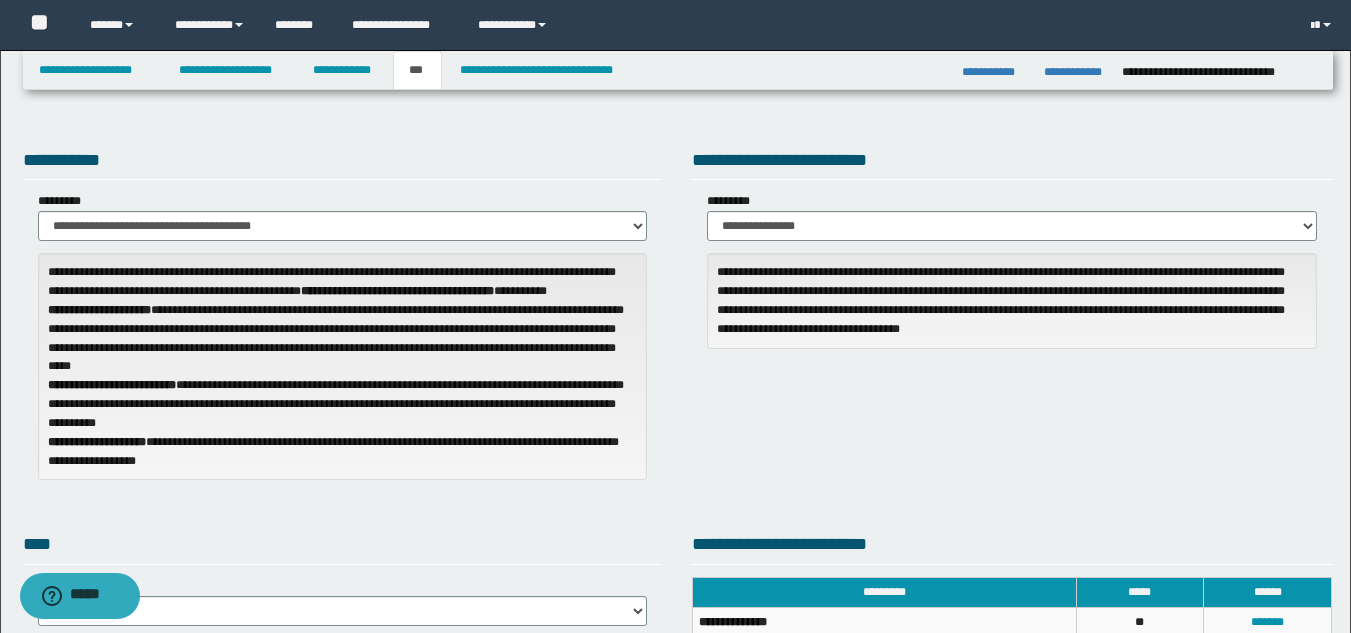scroll, scrollTop: 553, scrollLeft: 0, axis: vertical 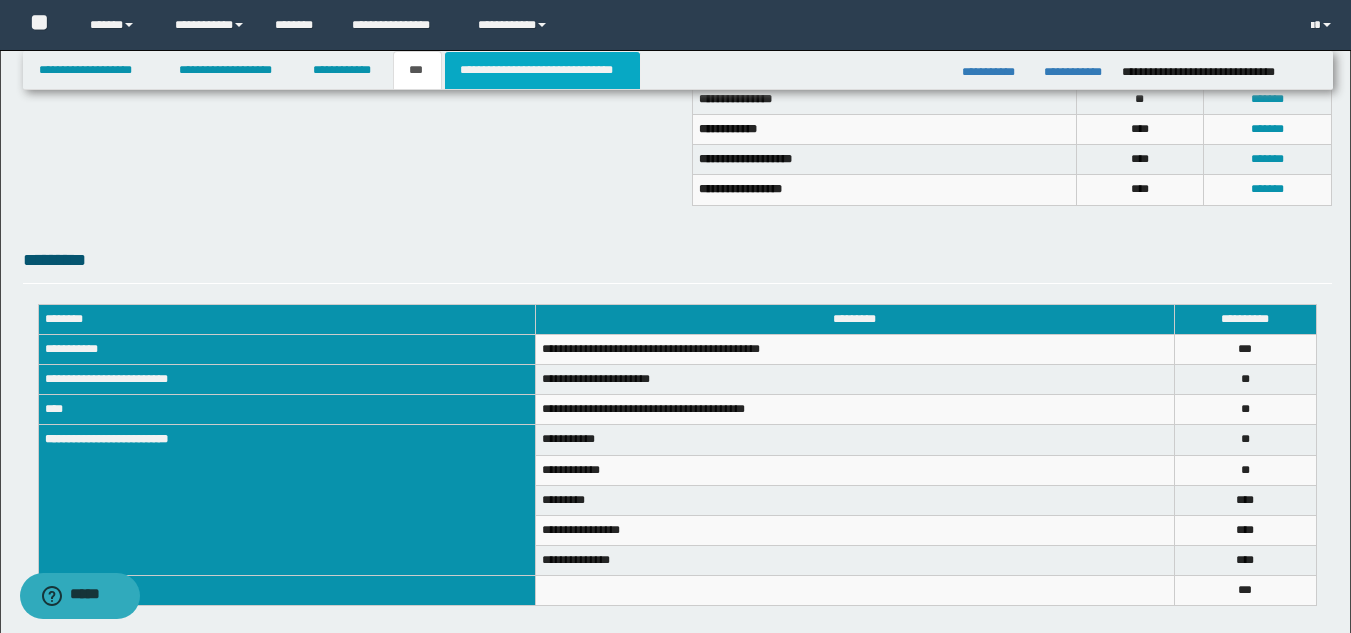 click on "**********" at bounding box center [542, 70] 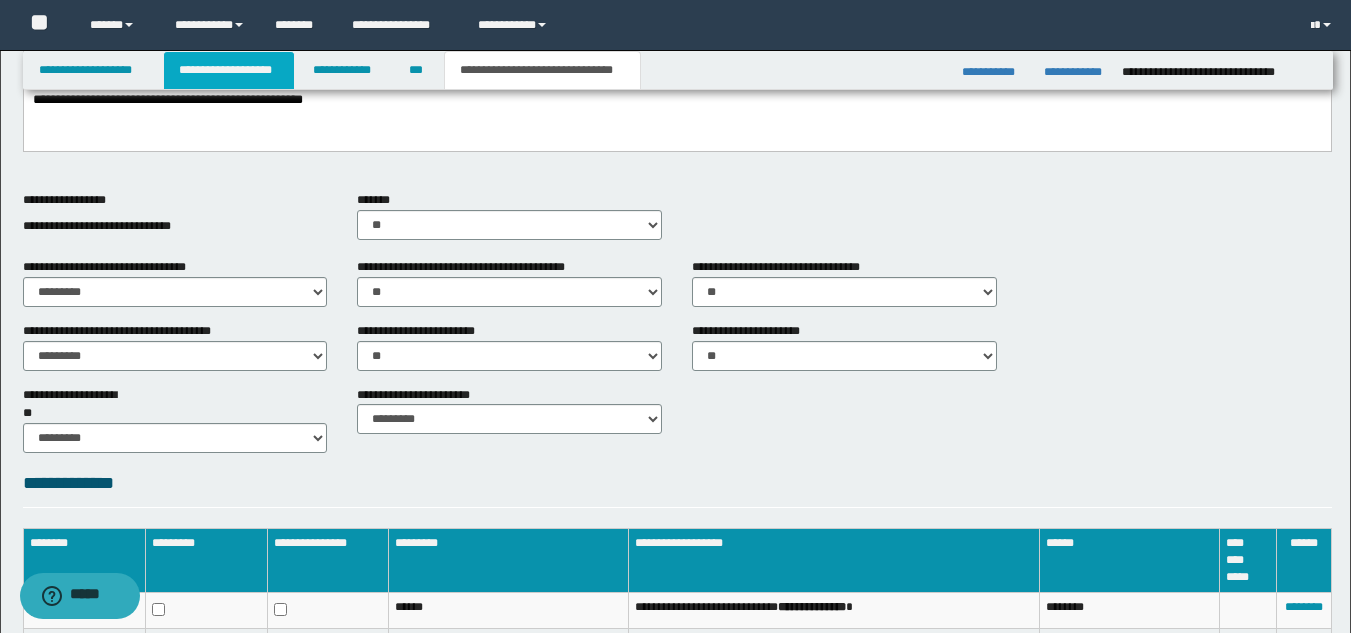 click on "**********" at bounding box center [229, 70] 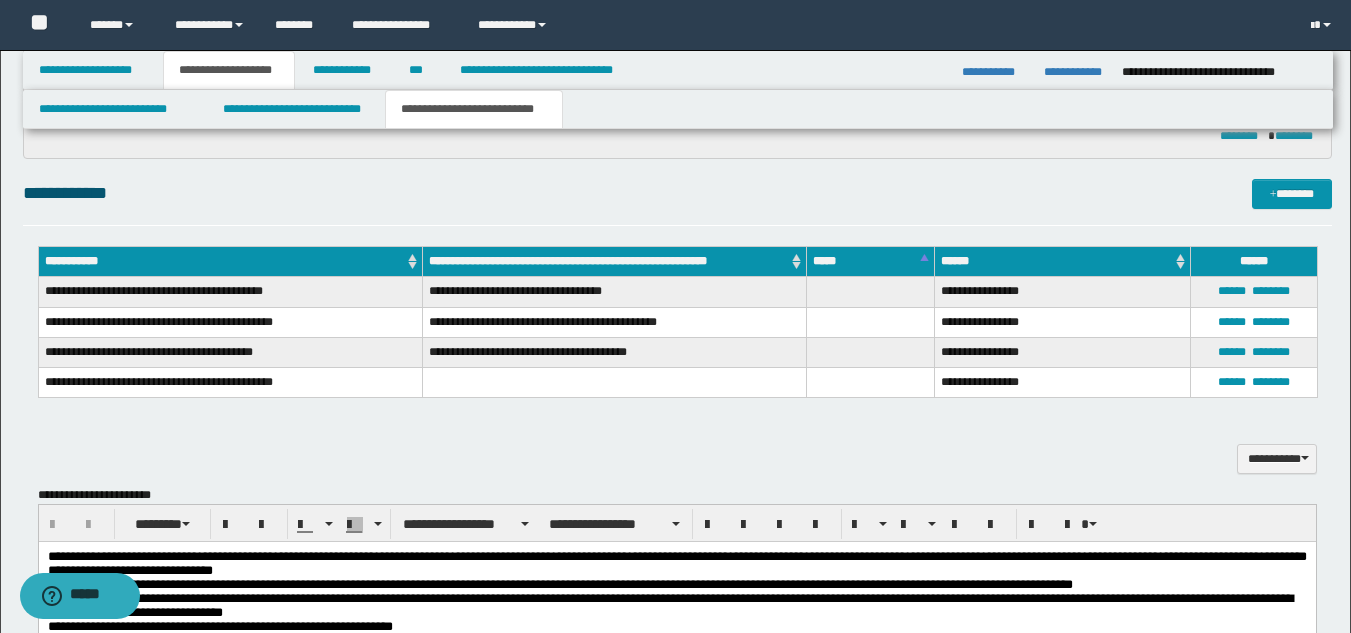 scroll, scrollTop: 1137, scrollLeft: 0, axis: vertical 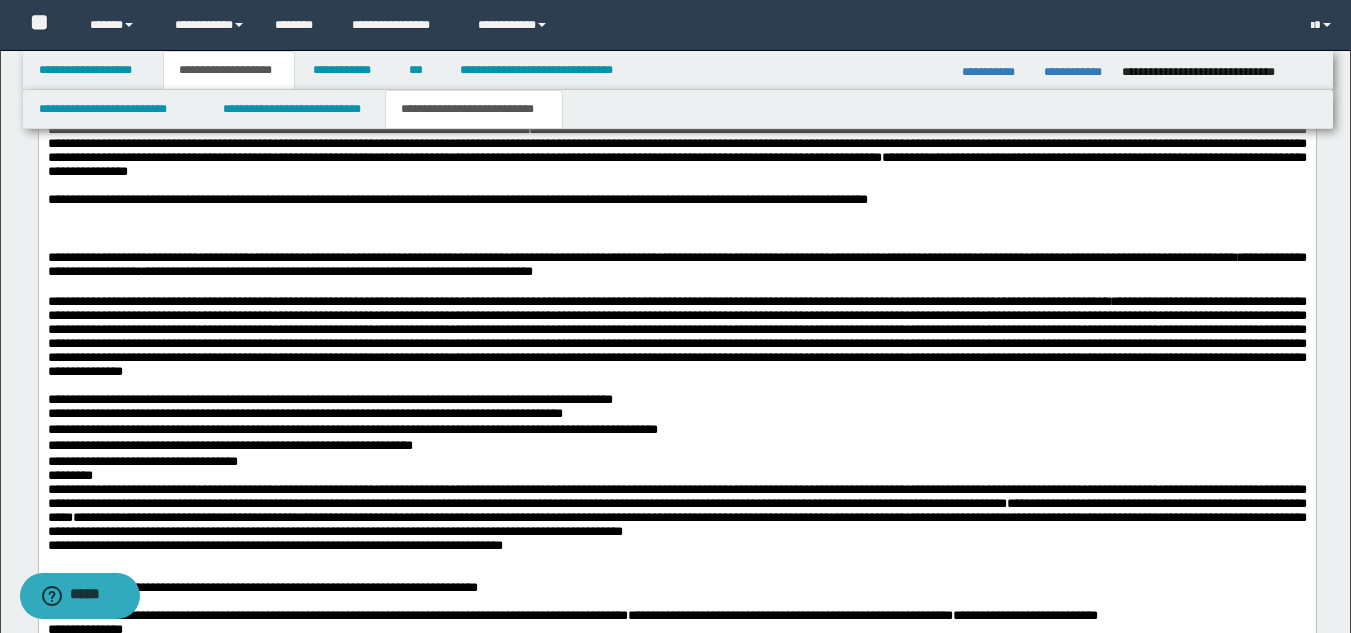 click on "**********" at bounding box center (676, 416) 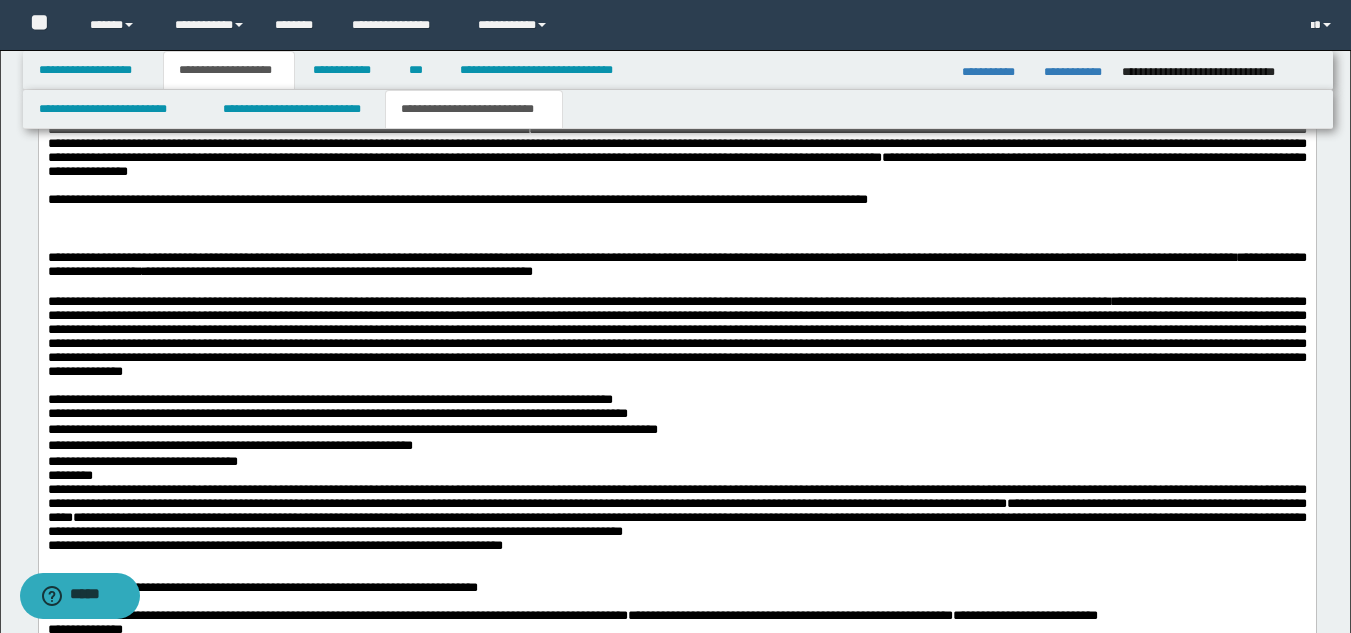 click on "**********" at bounding box center (676, 432) 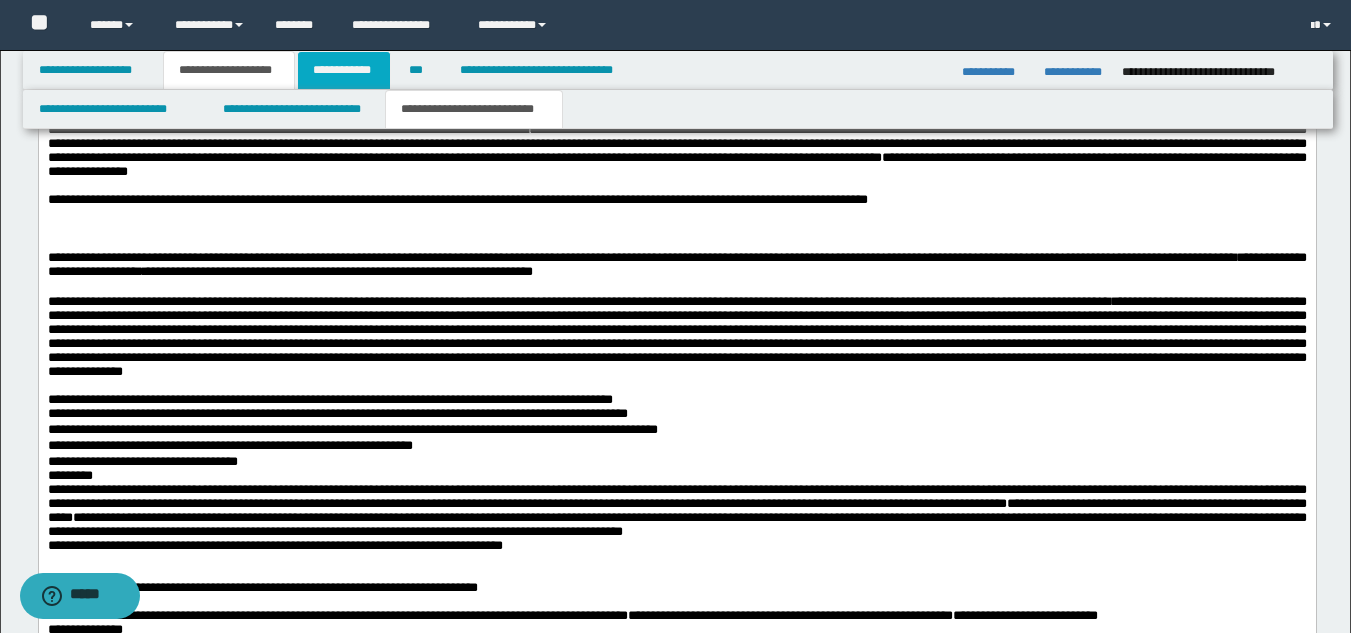 click on "**********" at bounding box center (344, 70) 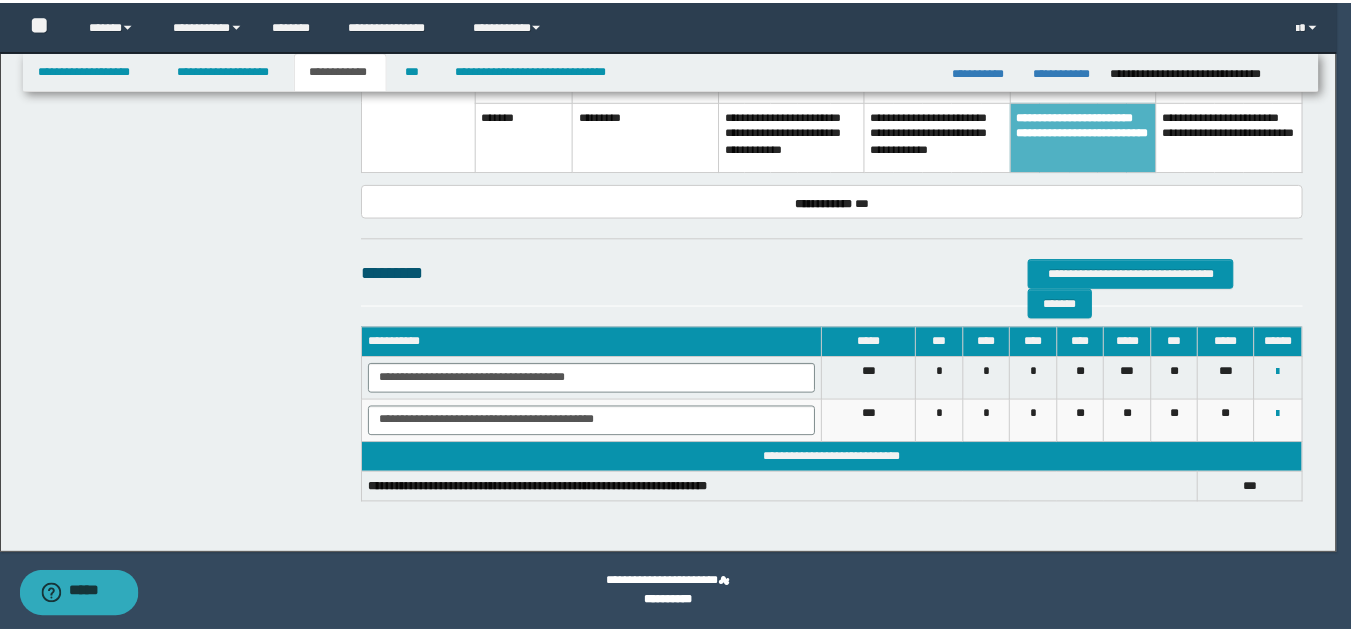 scroll, scrollTop: 991, scrollLeft: 0, axis: vertical 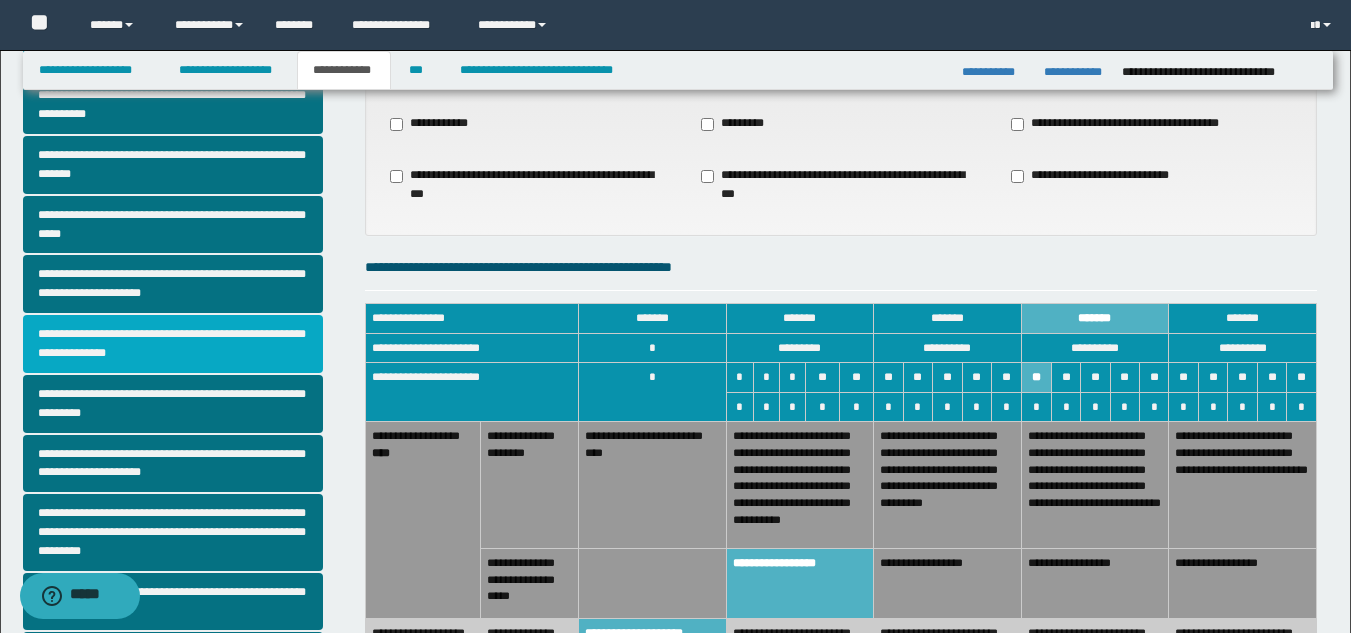 click on "**********" at bounding box center [173, 344] 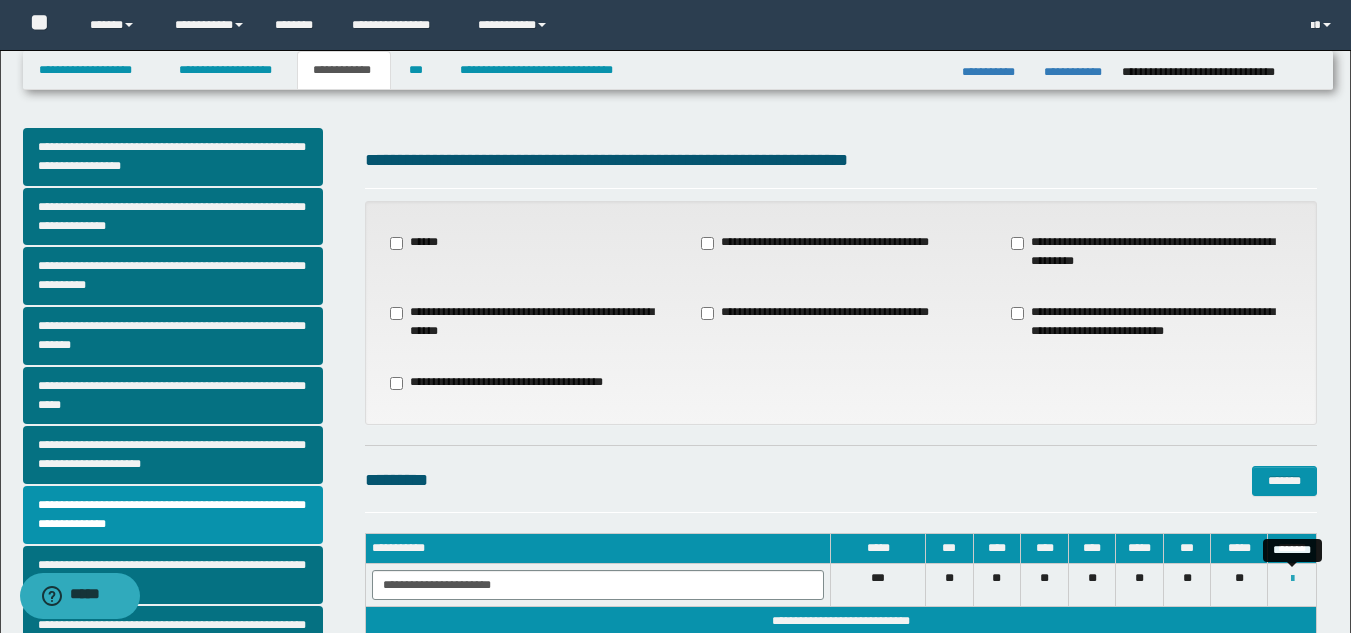 click at bounding box center [1292, 579] 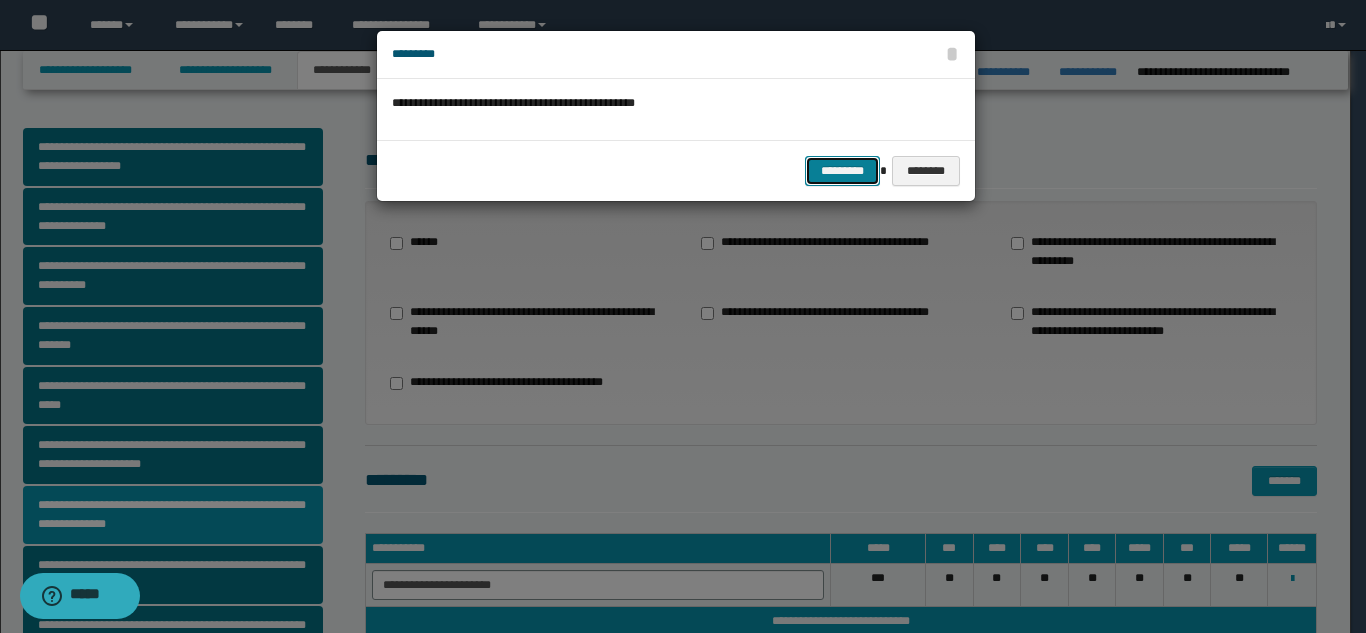click on "*********" at bounding box center (842, 171) 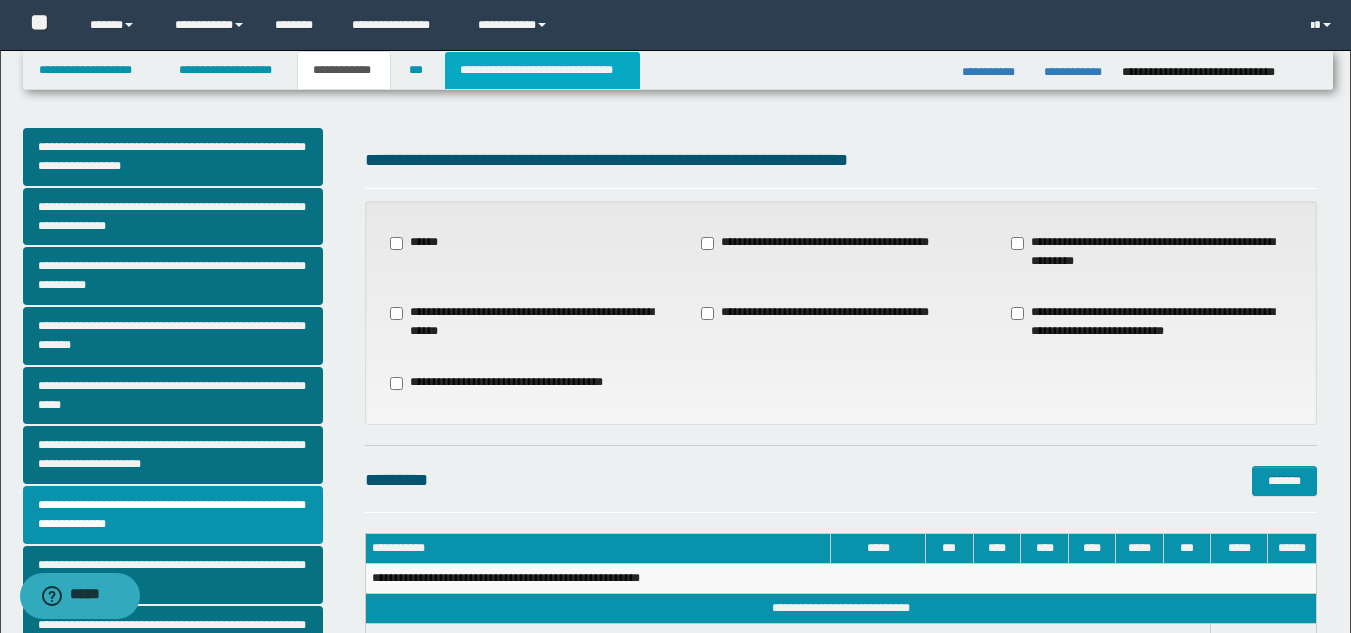 click on "**********" at bounding box center [542, 70] 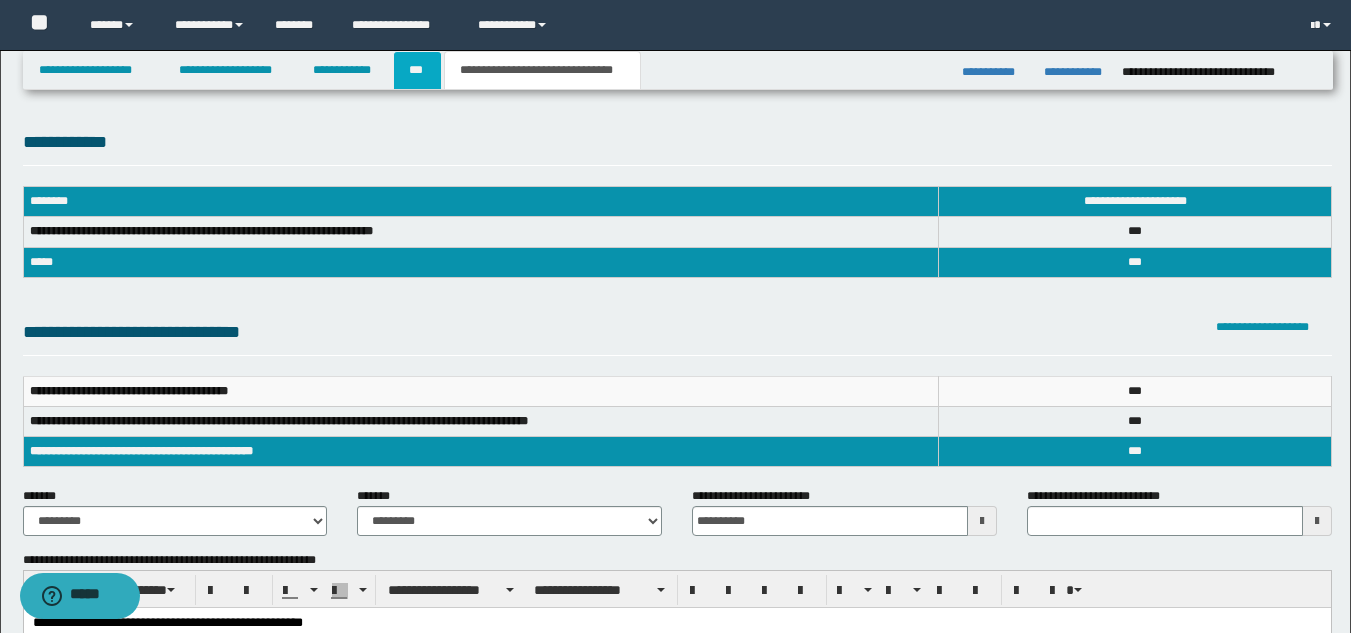 click on "***" at bounding box center [417, 70] 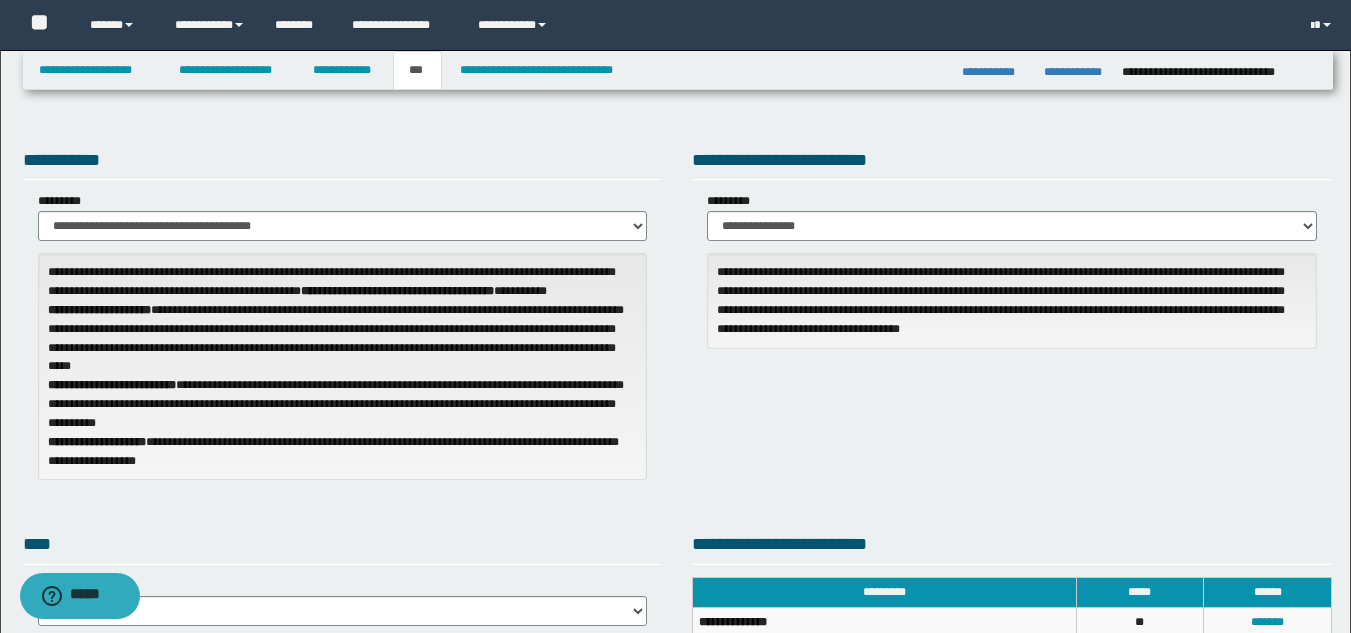 scroll, scrollTop: 553, scrollLeft: 0, axis: vertical 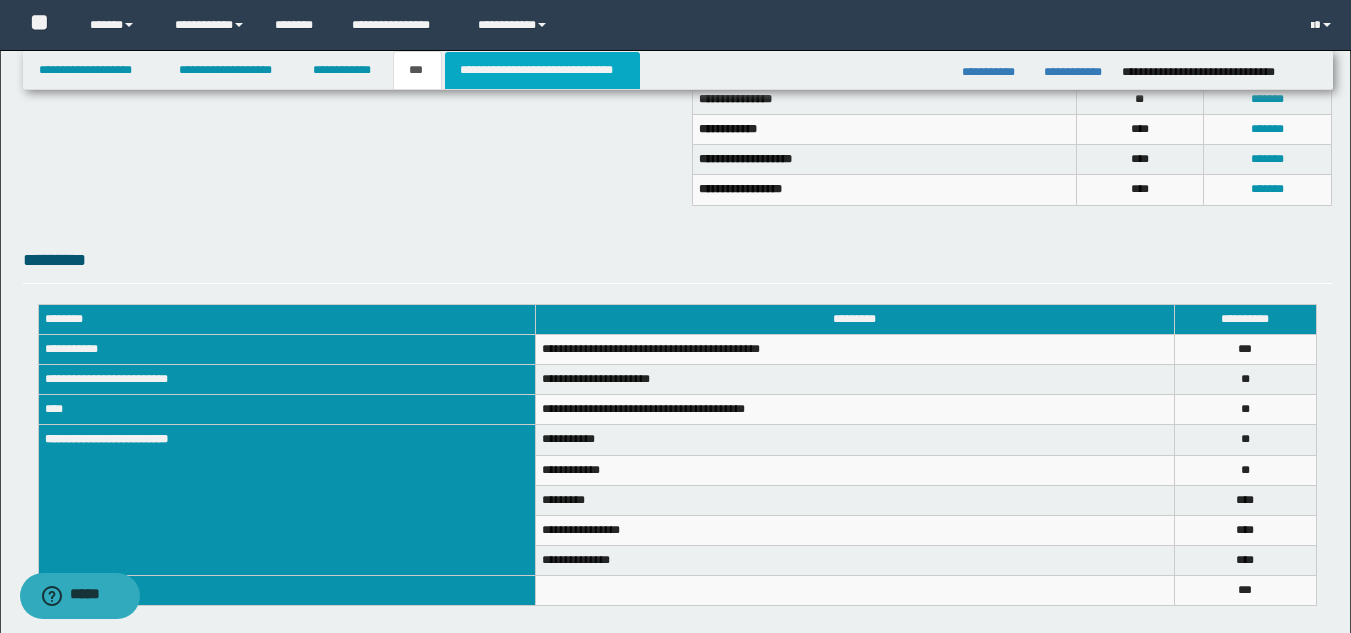 click on "**********" at bounding box center [542, 70] 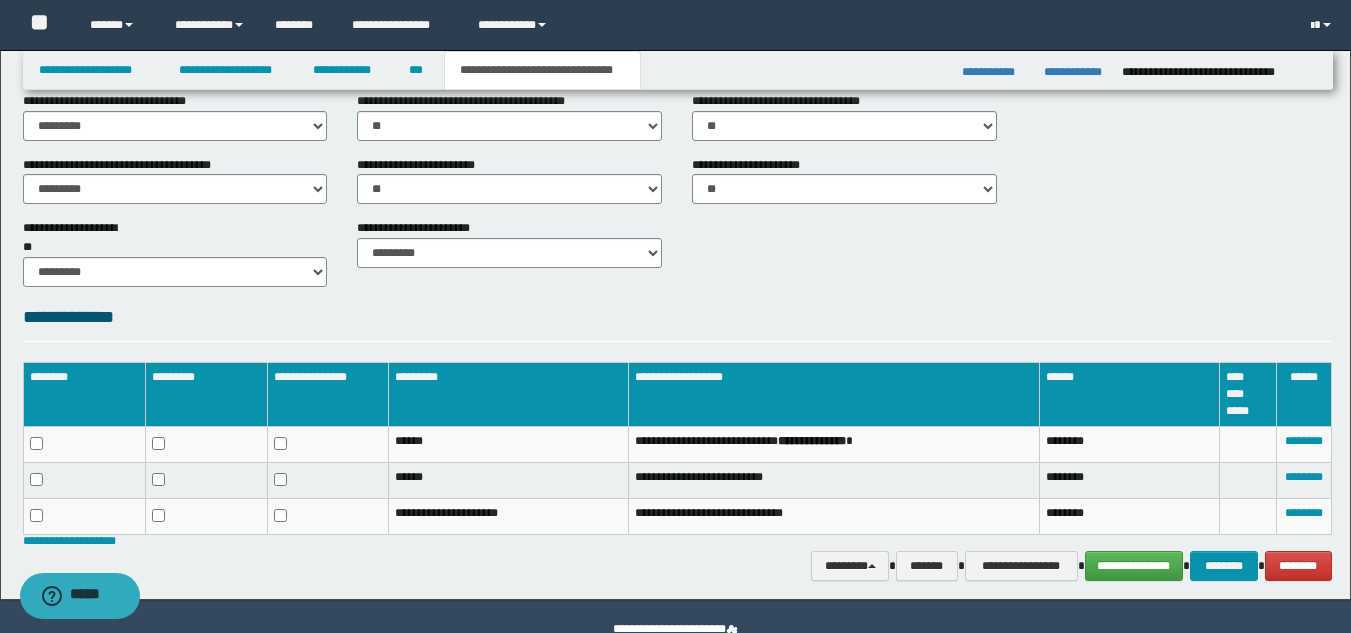 scroll, scrollTop: 734, scrollLeft: 0, axis: vertical 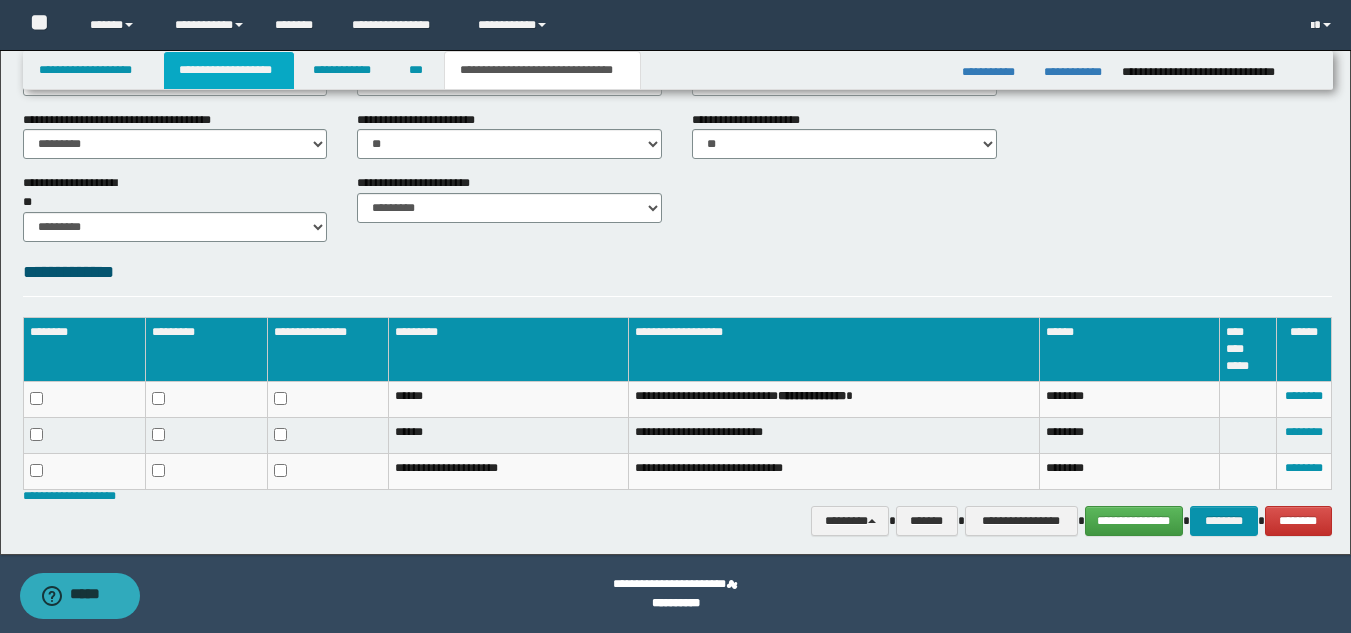 click on "**********" at bounding box center (229, 70) 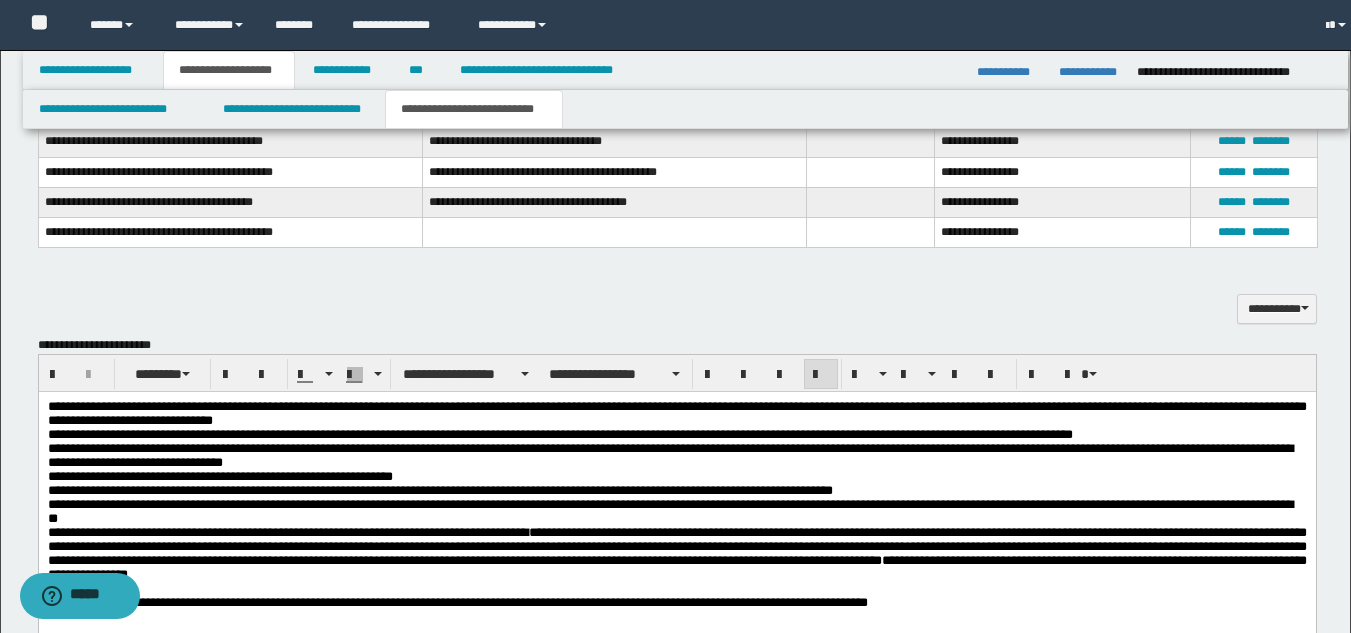 scroll, scrollTop: 765, scrollLeft: 0, axis: vertical 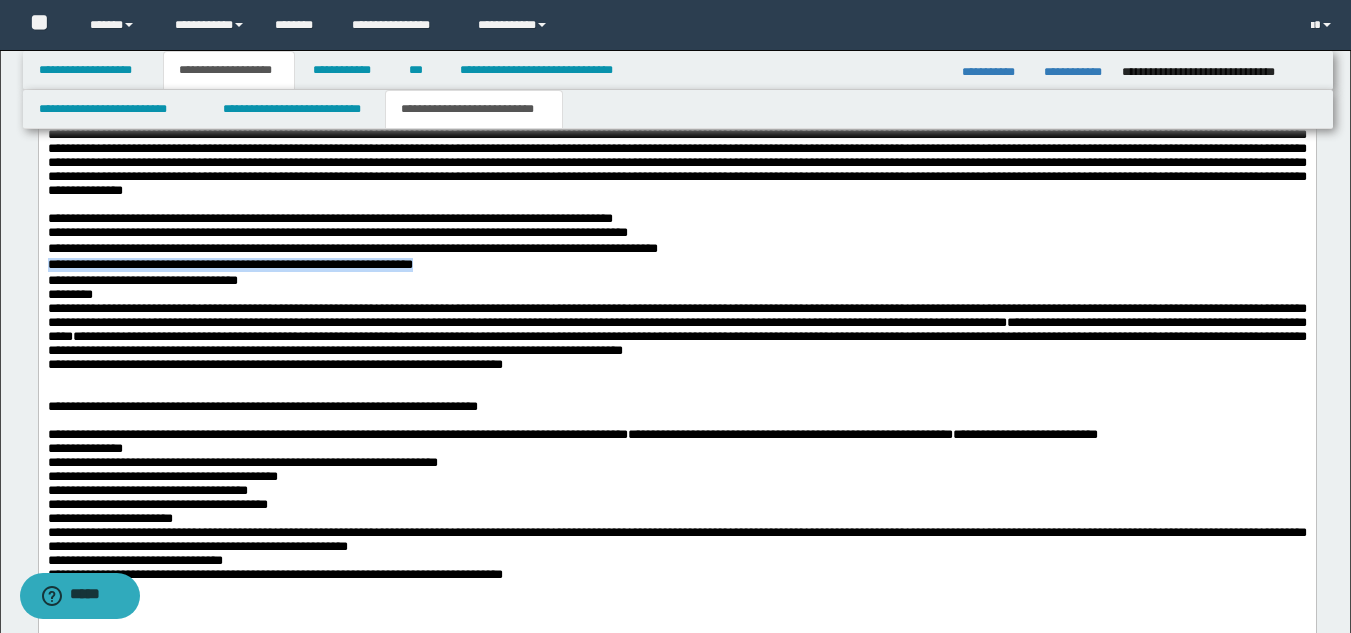 drag, startPoint x: 457, startPoint y: 338, endPoint x: 43, endPoint y: 329, distance: 414.0978 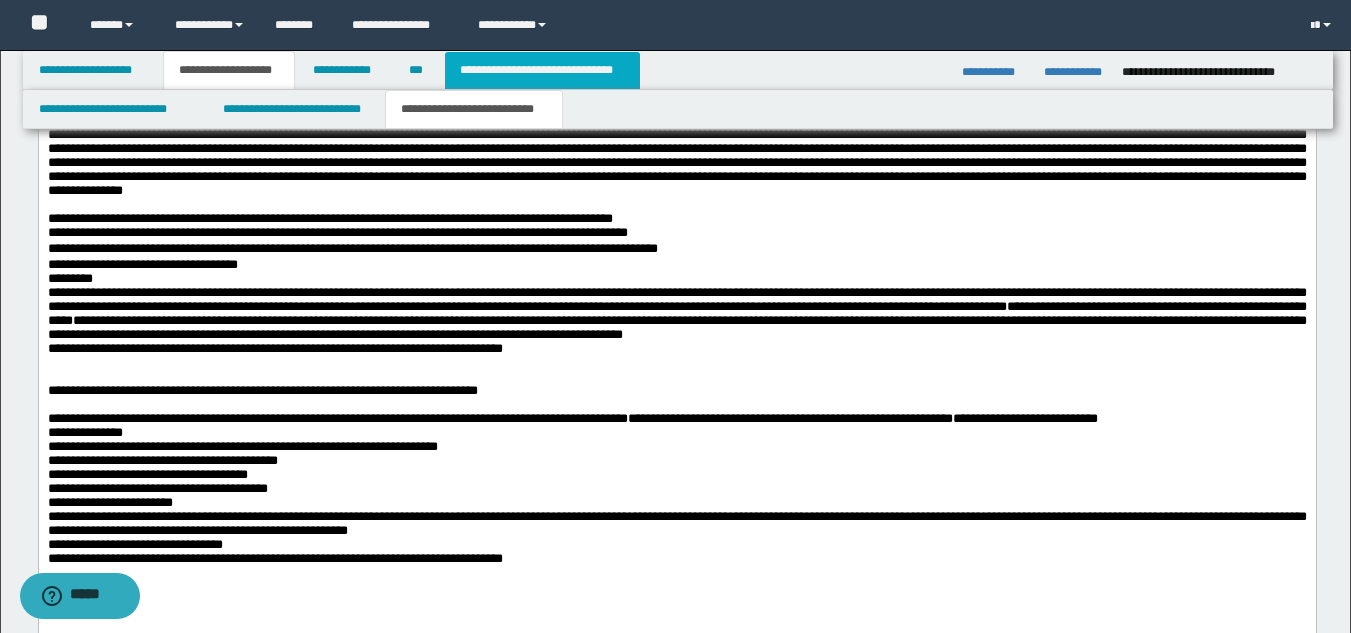 click on "**********" at bounding box center [542, 70] 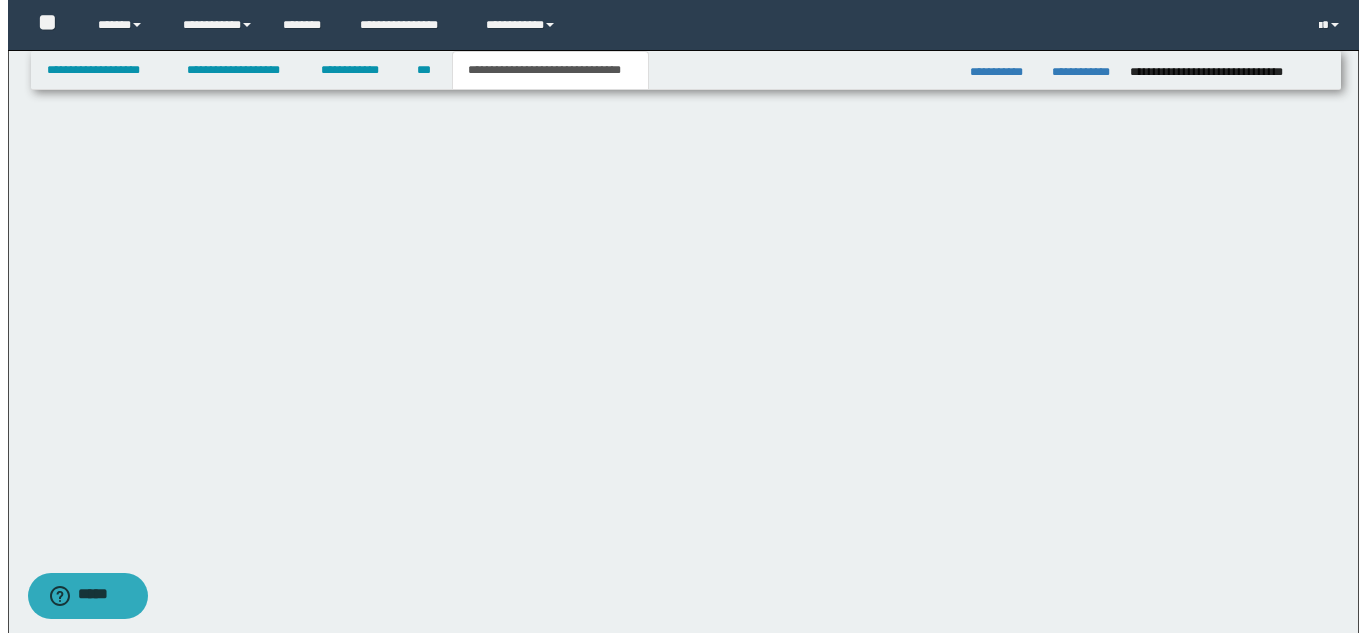 scroll, scrollTop: 734, scrollLeft: 0, axis: vertical 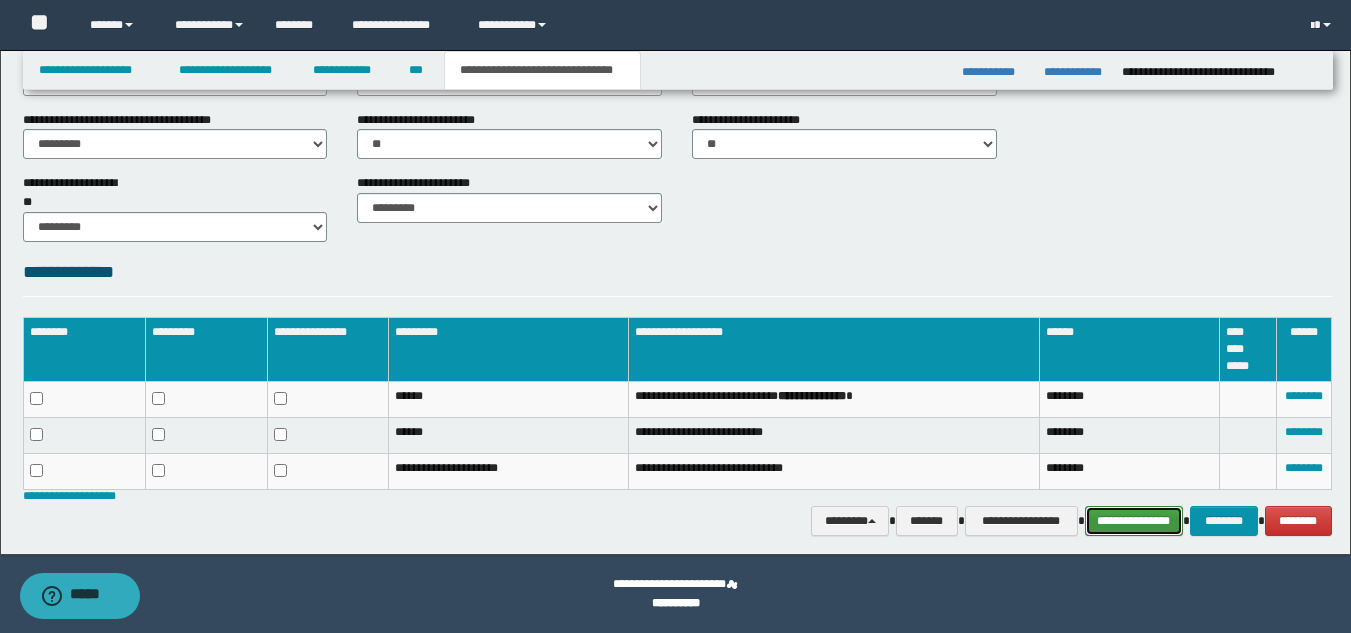 click on "**********" at bounding box center [1134, 521] 